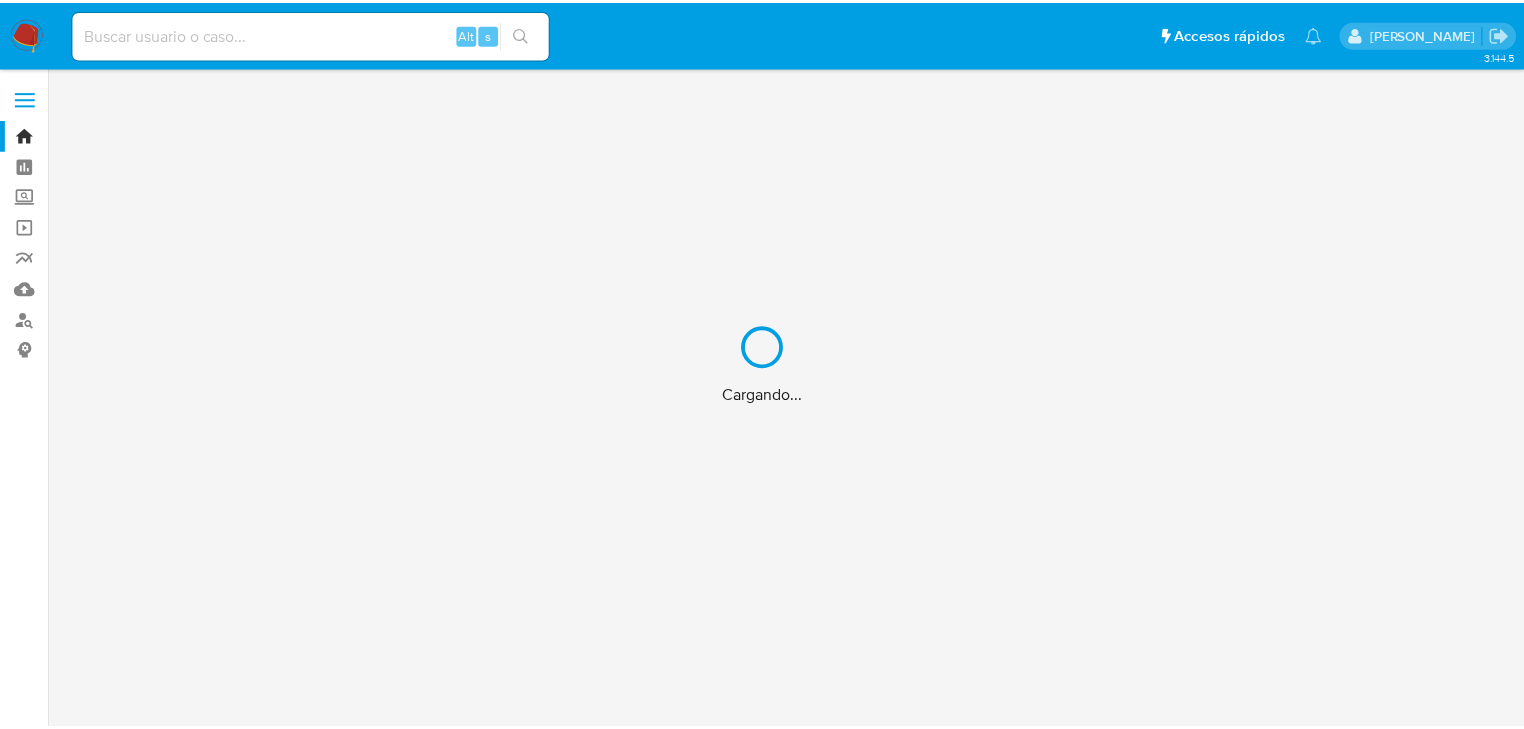 scroll, scrollTop: 0, scrollLeft: 0, axis: both 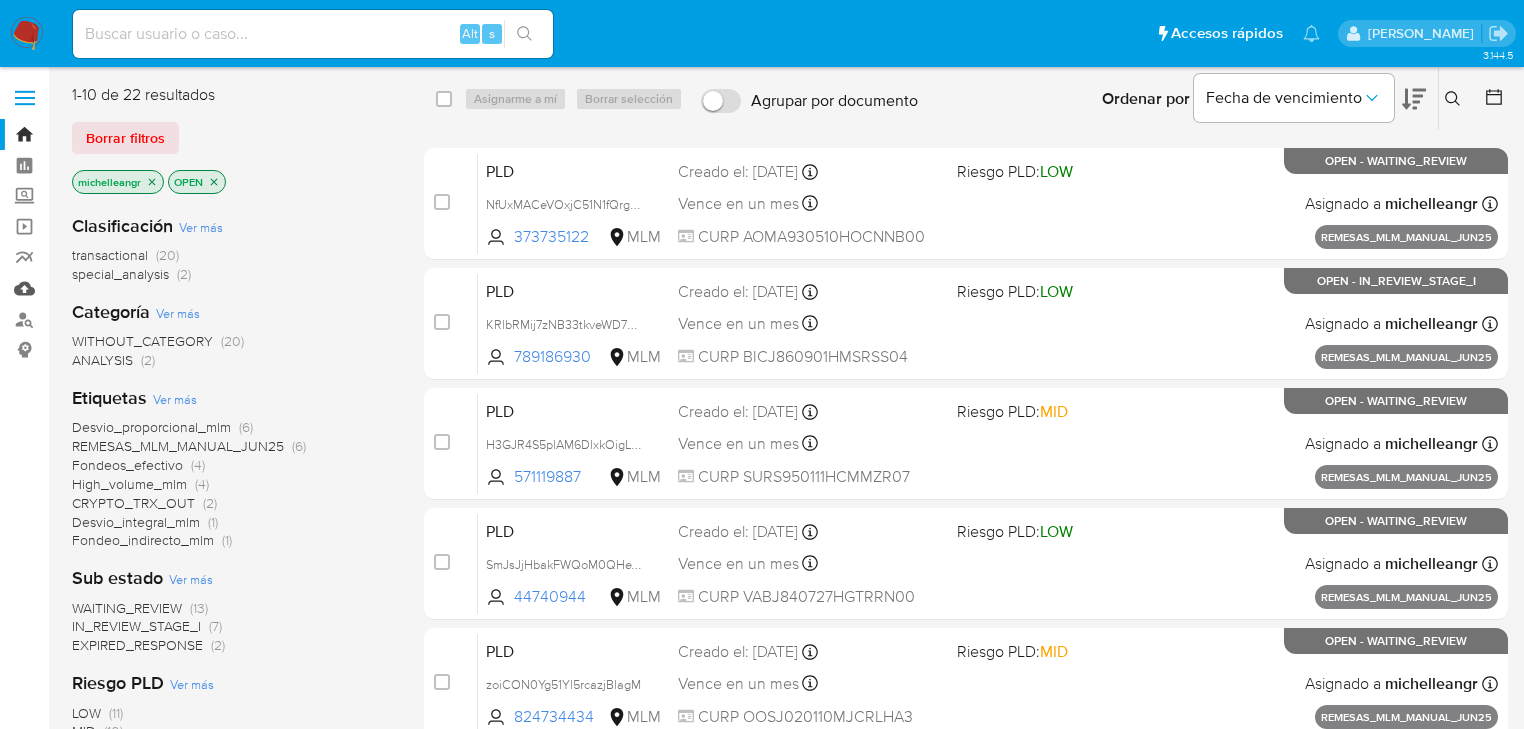 click on "Mulan" at bounding box center (119, 288) 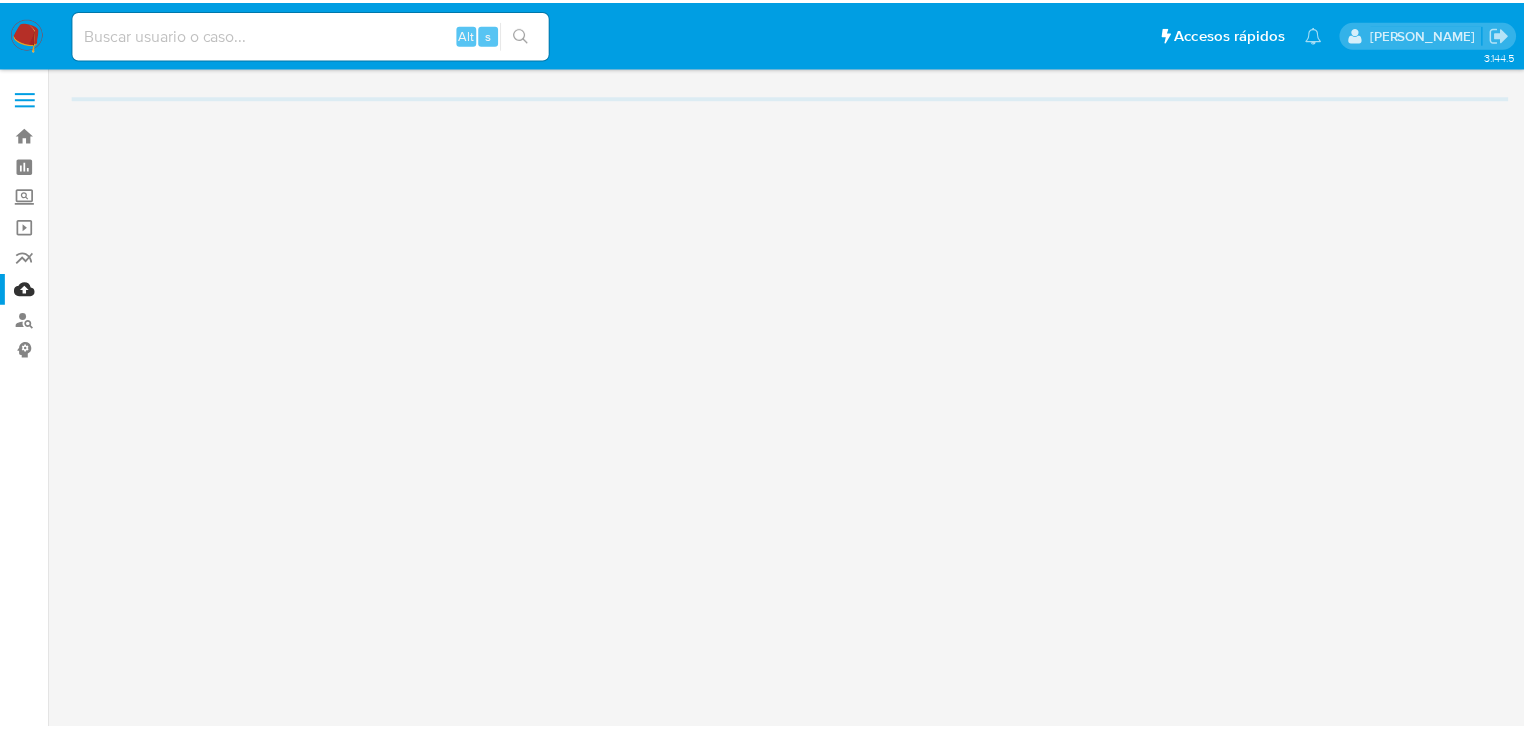 scroll, scrollTop: 0, scrollLeft: 0, axis: both 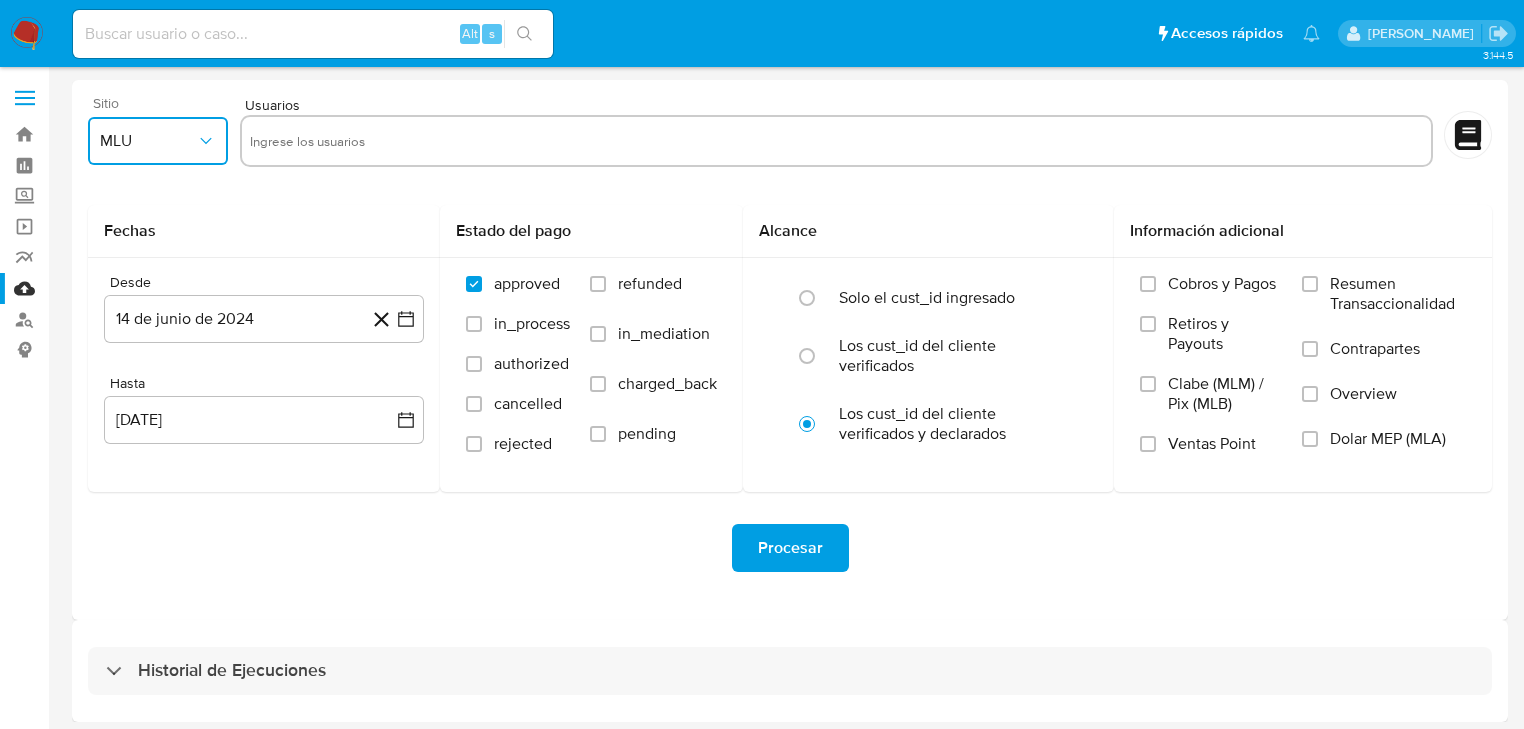 click on "MLU" at bounding box center (148, 141) 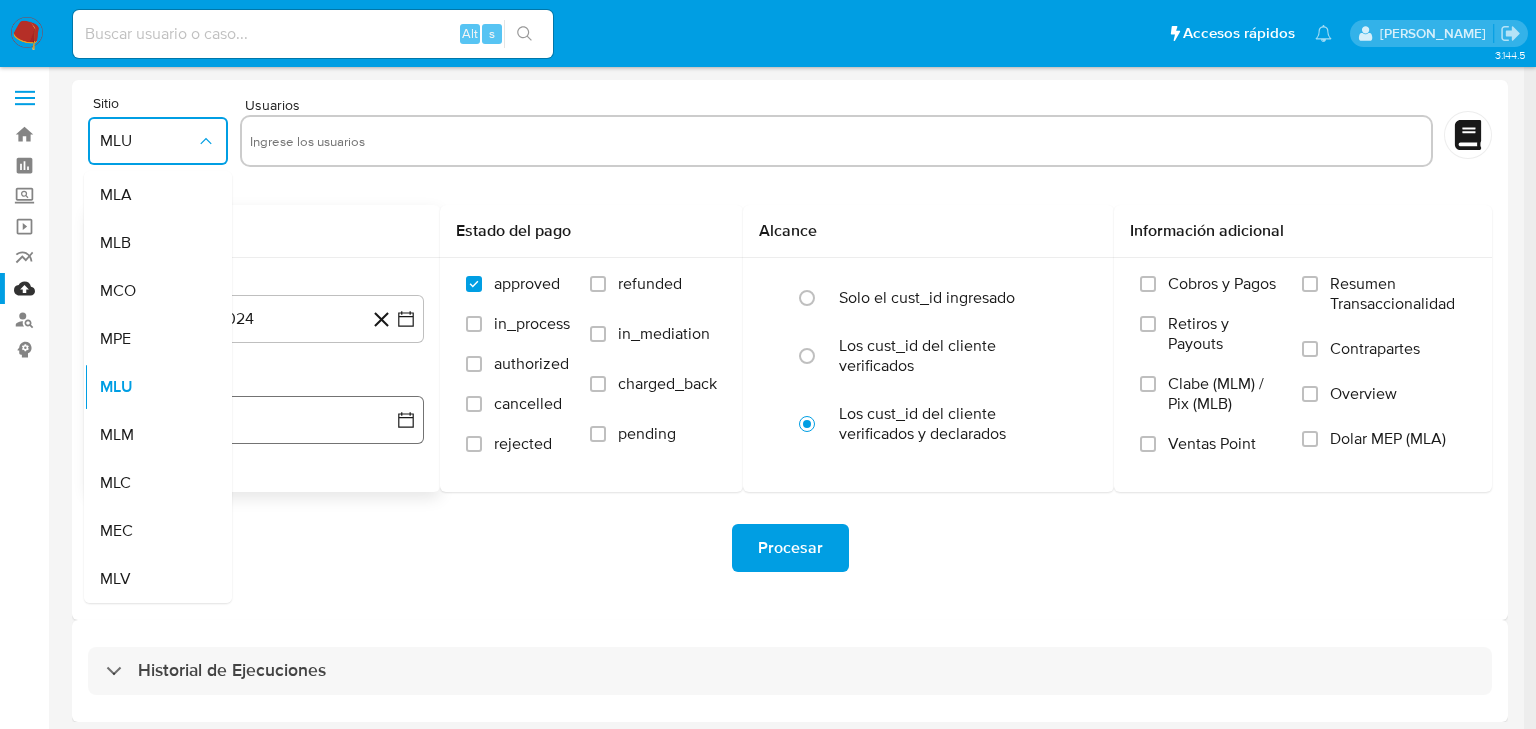 click on "MLM" at bounding box center (152, 435) 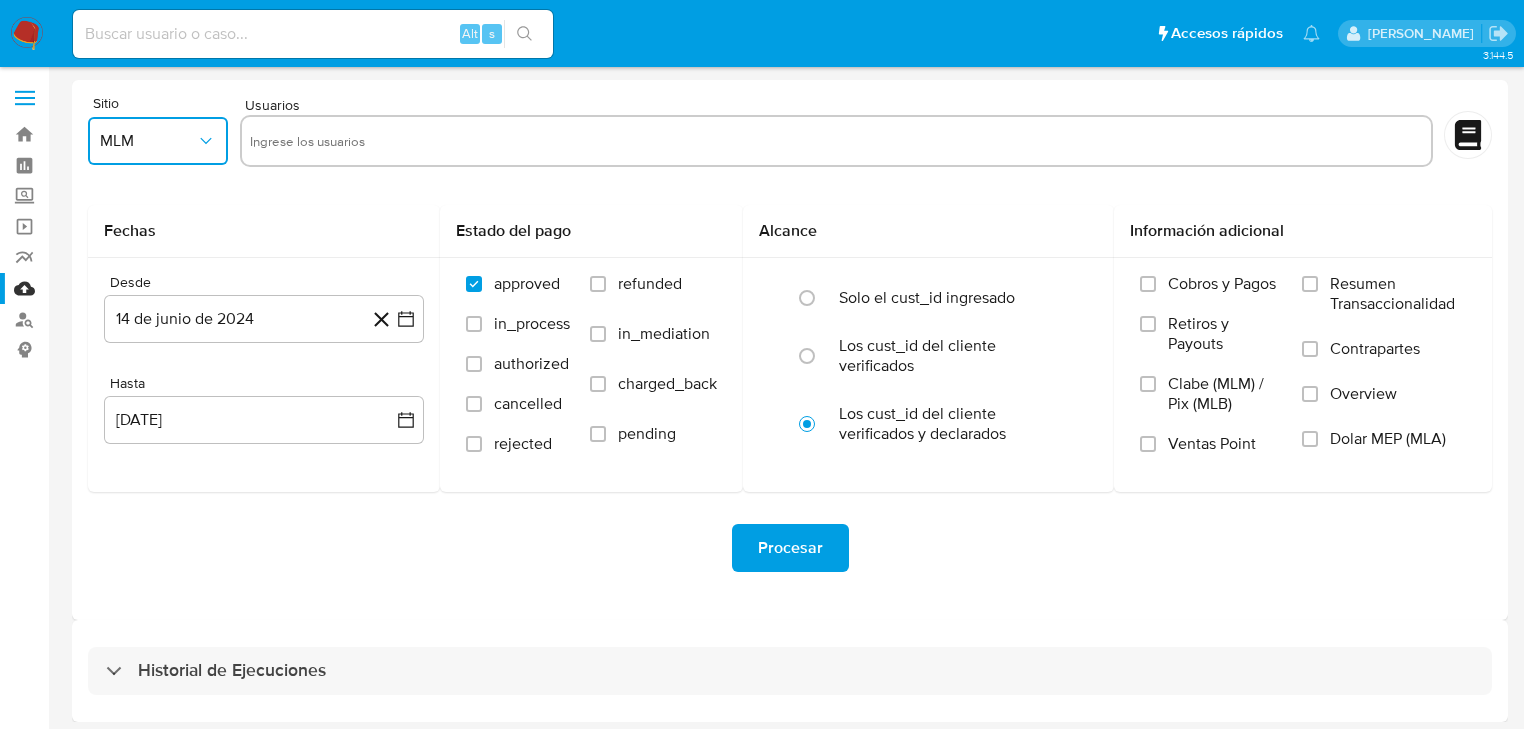 click at bounding box center (836, 141) 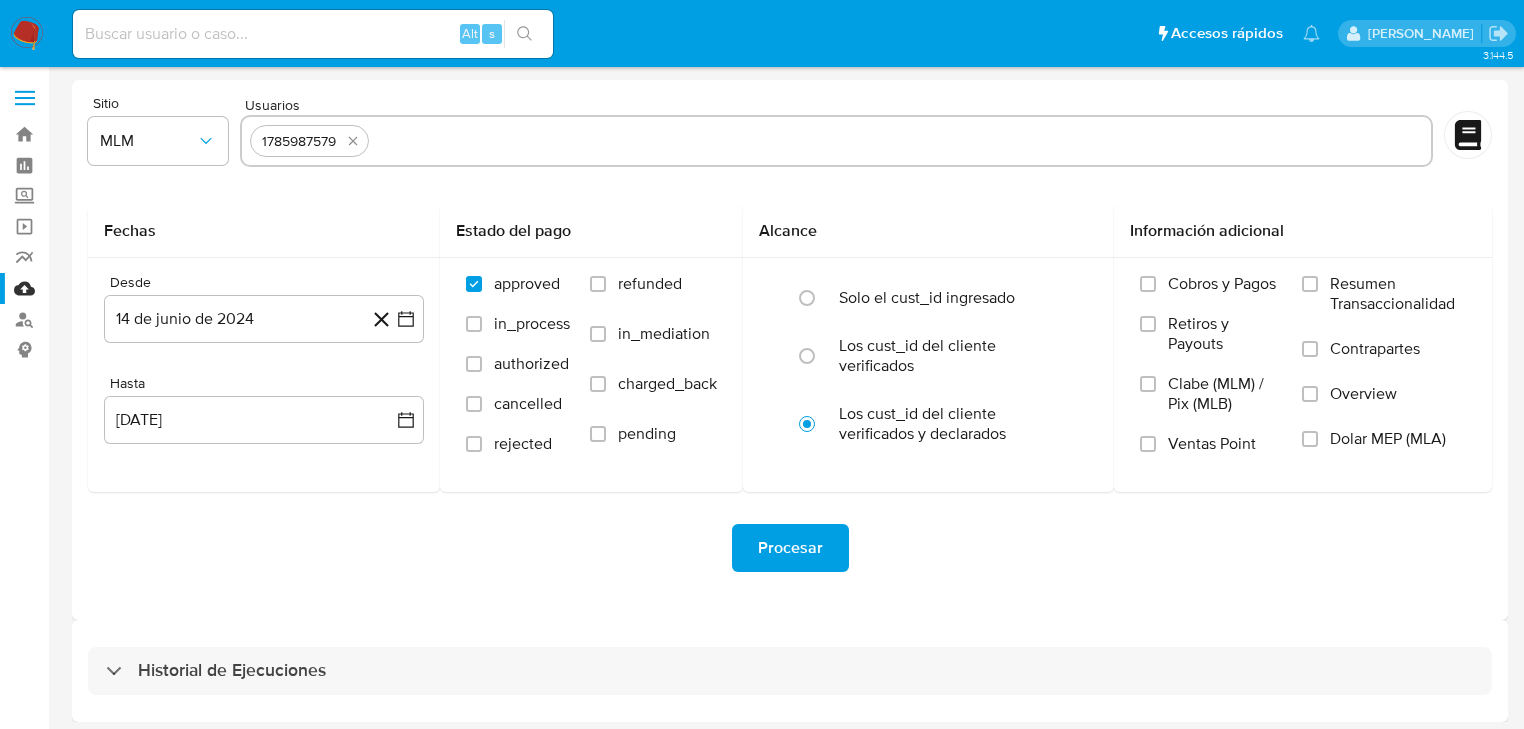 paste on "1785987579" 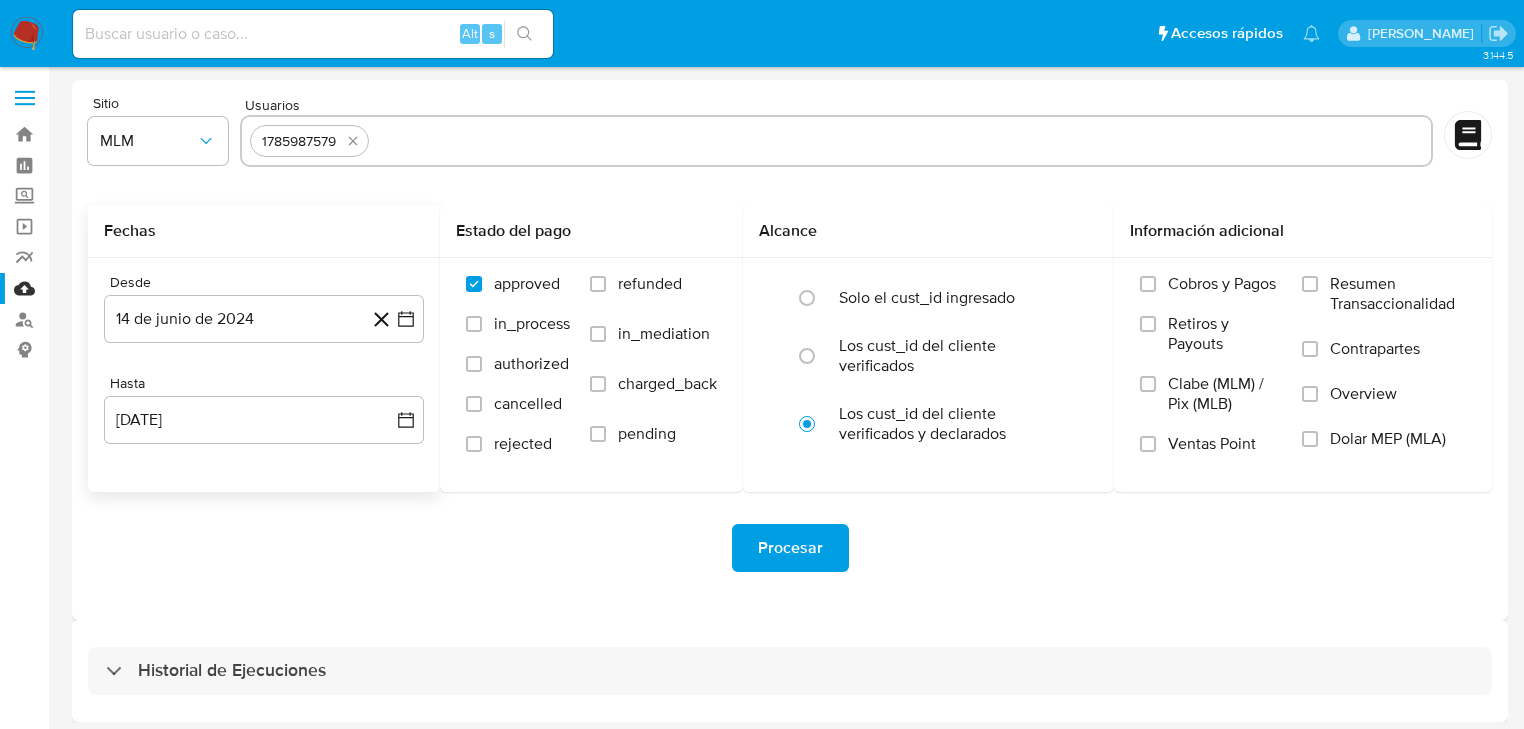click on "Desde 14 de junio de 2024 14-06-2024 Hasta 14 de julio de 2025 14-07-2025" at bounding box center (264, 375) 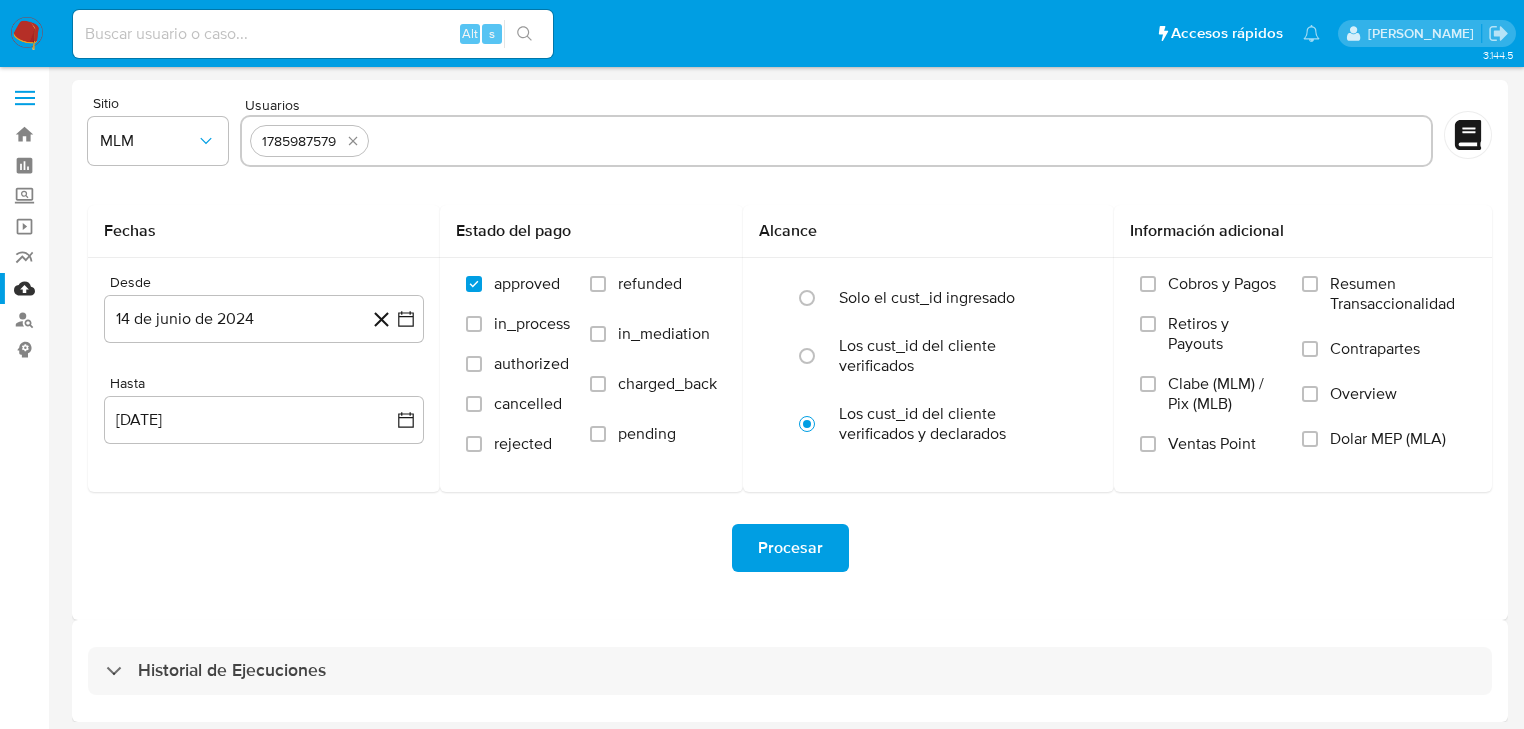 click on "1785987579" at bounding box center (836, 141) 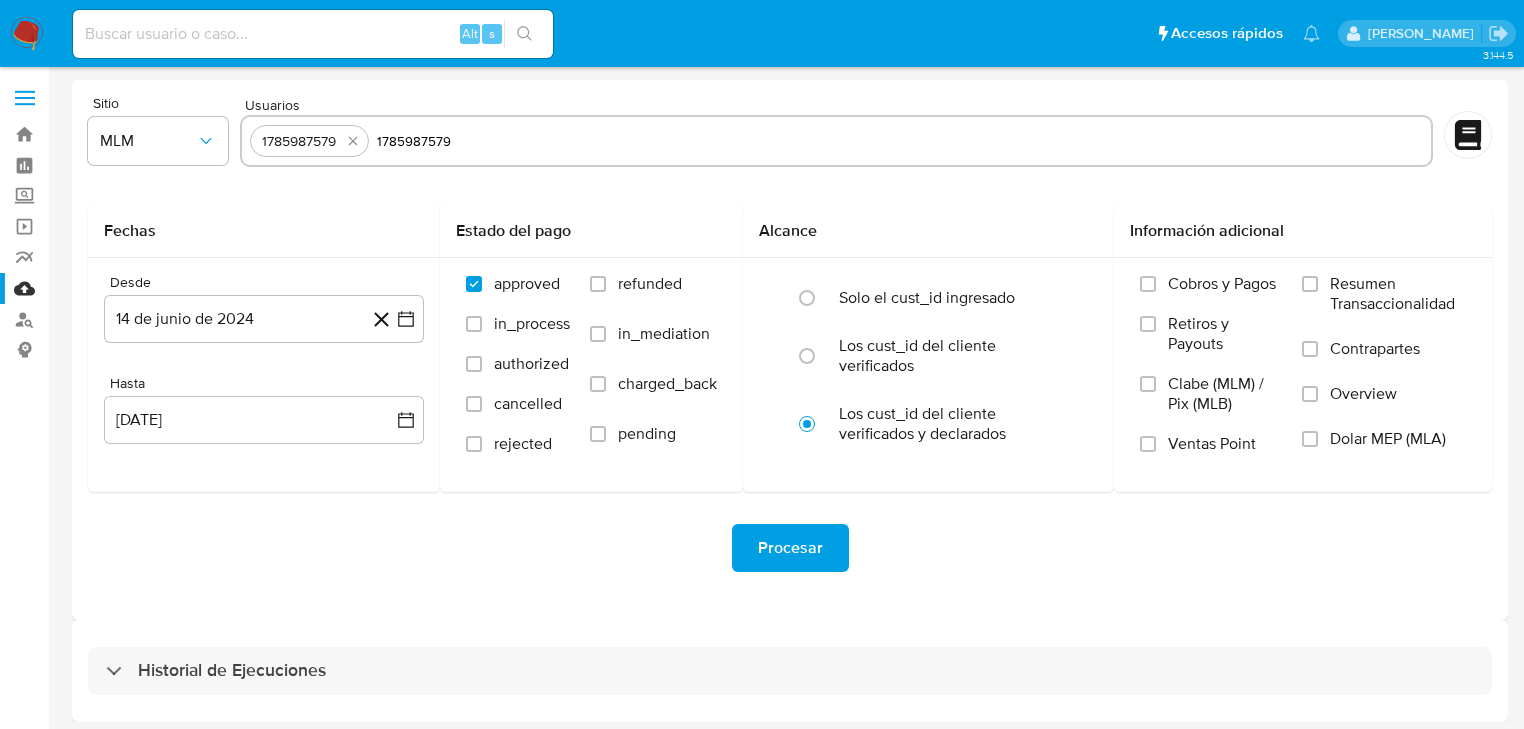 type 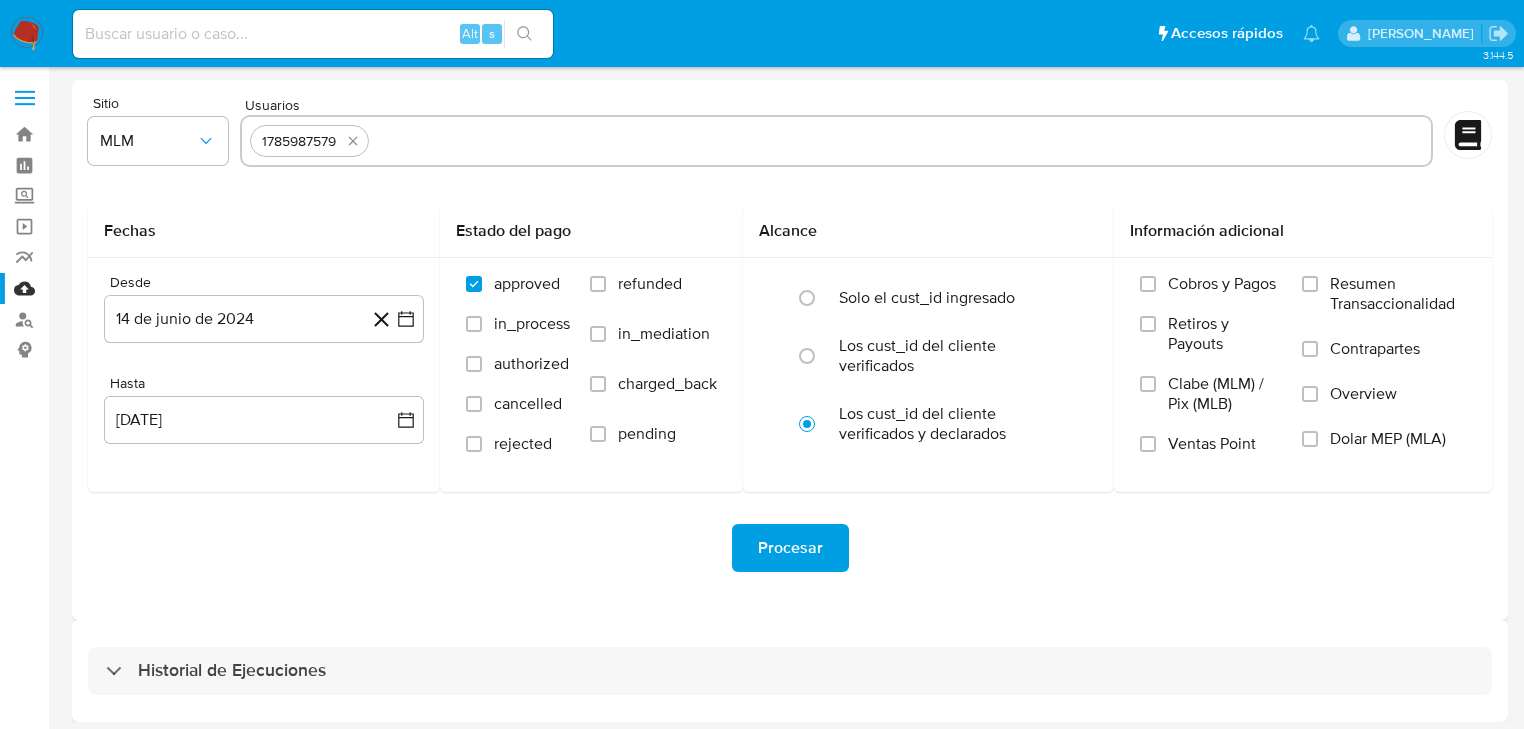 click 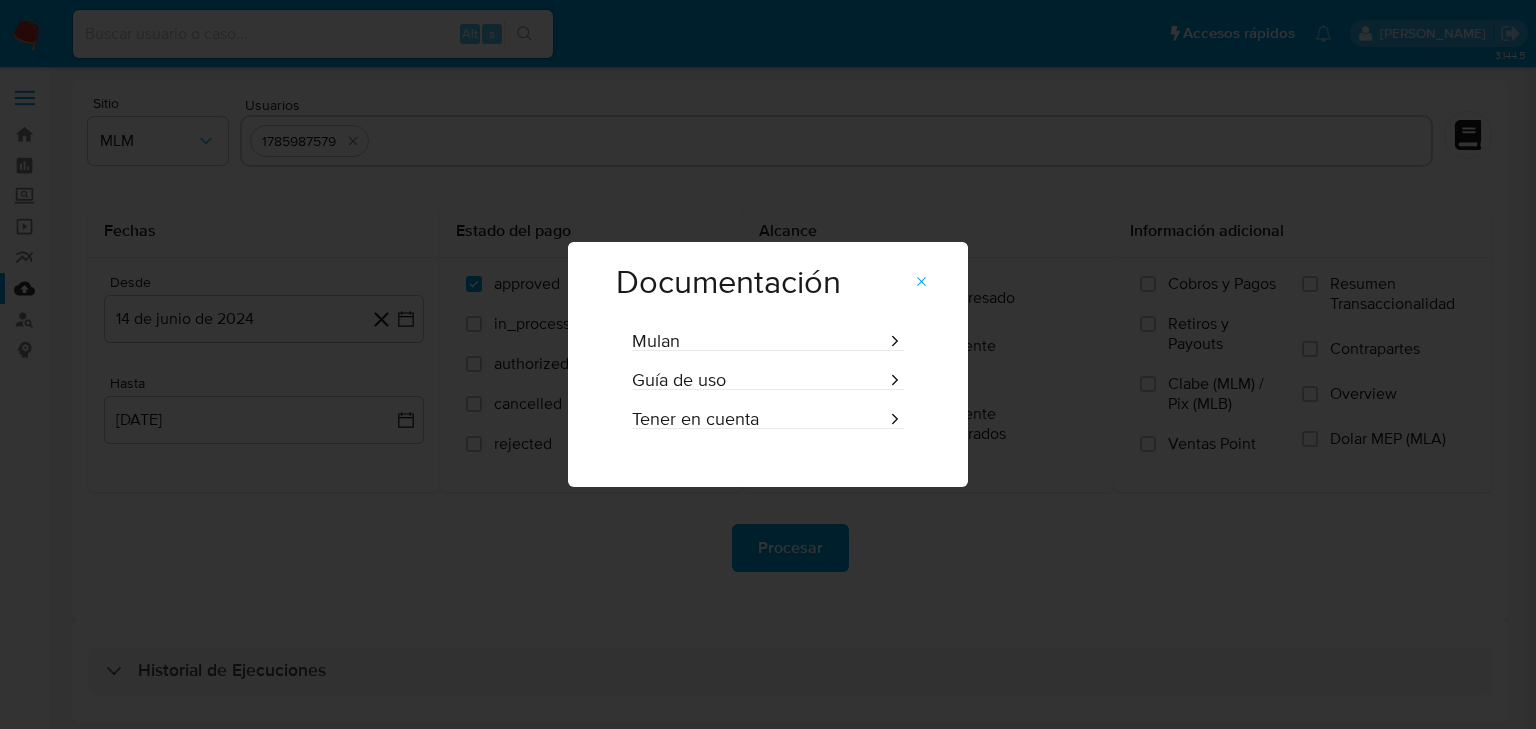 click on "Documentación     Mulan     Guía de uso     Tener en cuenta" at bounding box center [768, 364] 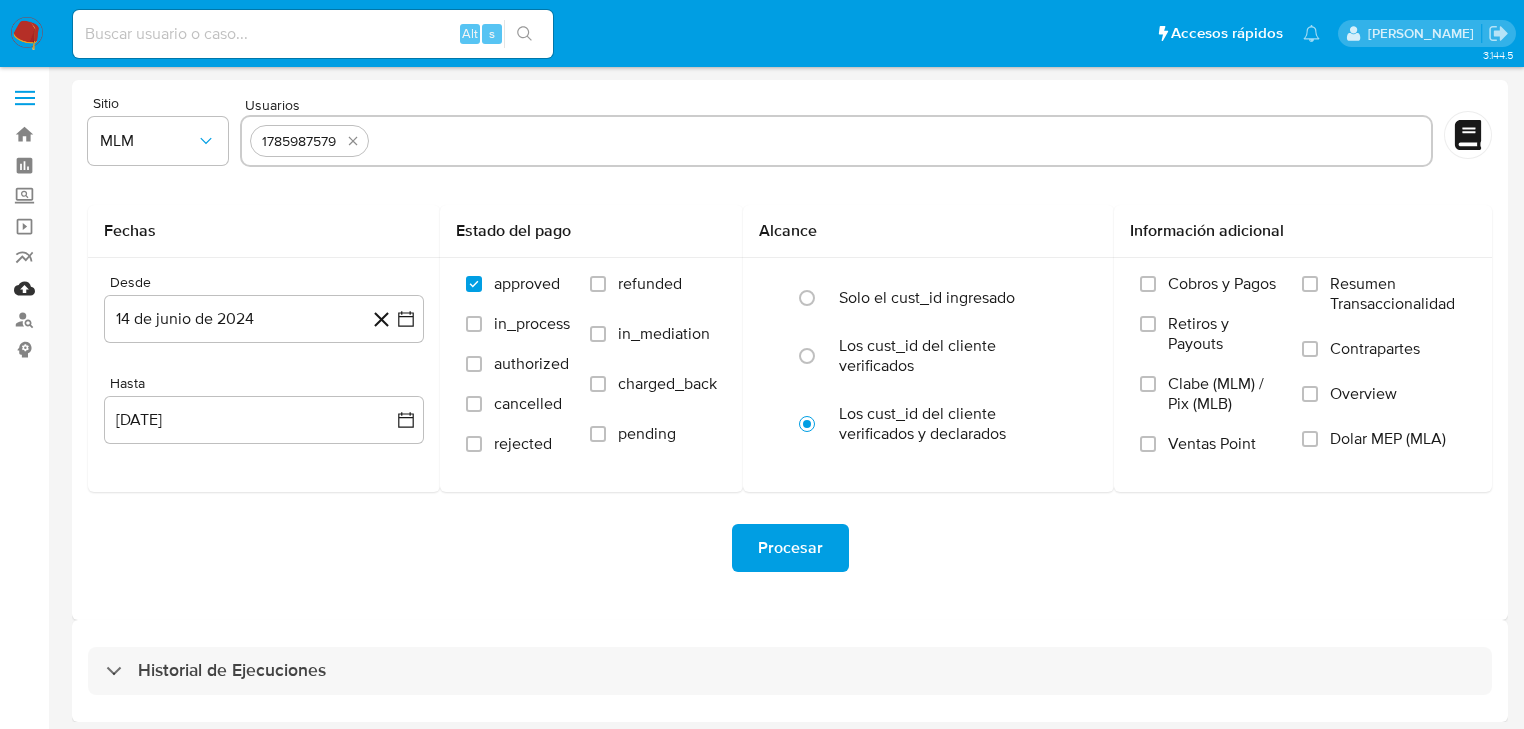click on "Mulan" at bounding box center [119, 288] 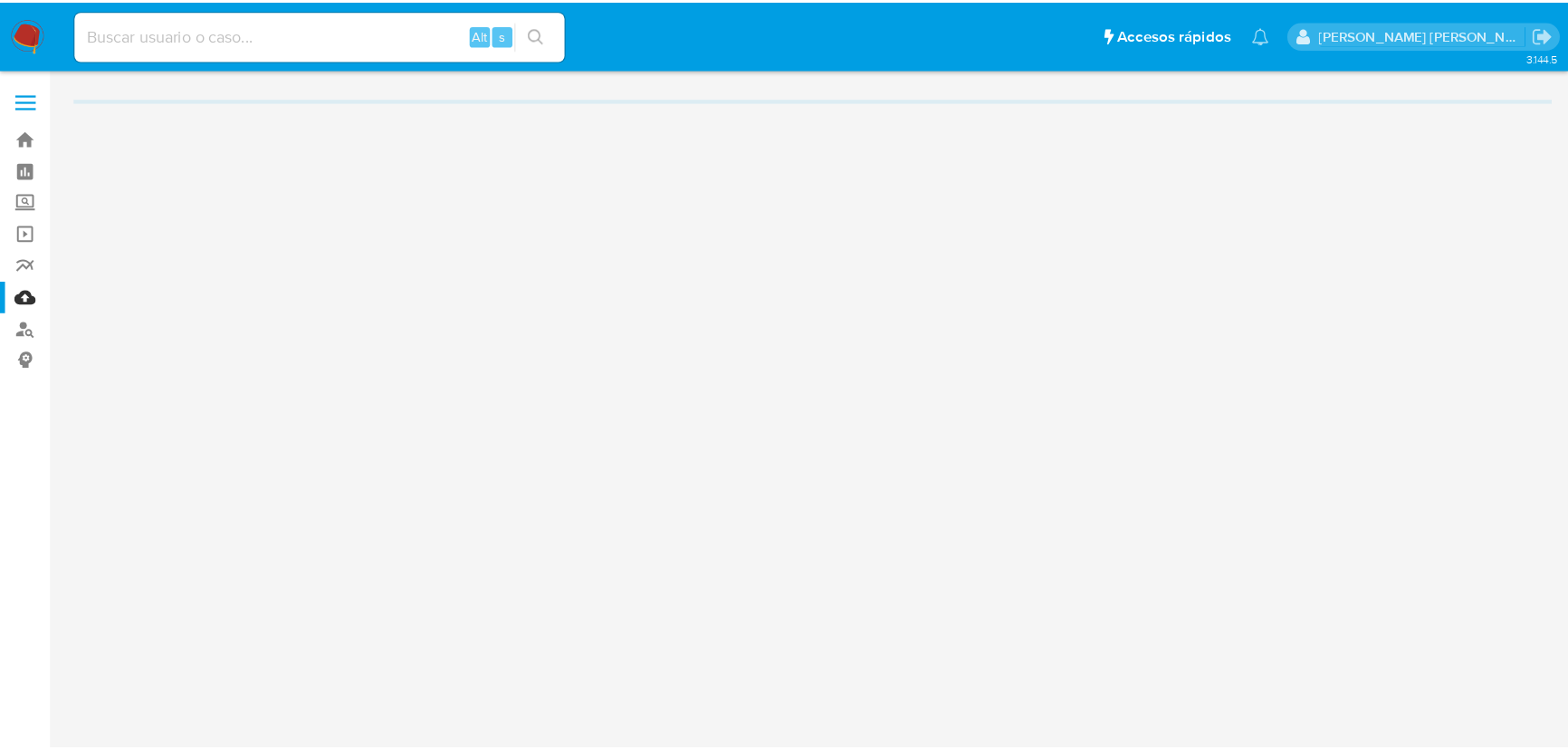 scroll, scrollTop: 0, scrollLeft: 0, axis: both 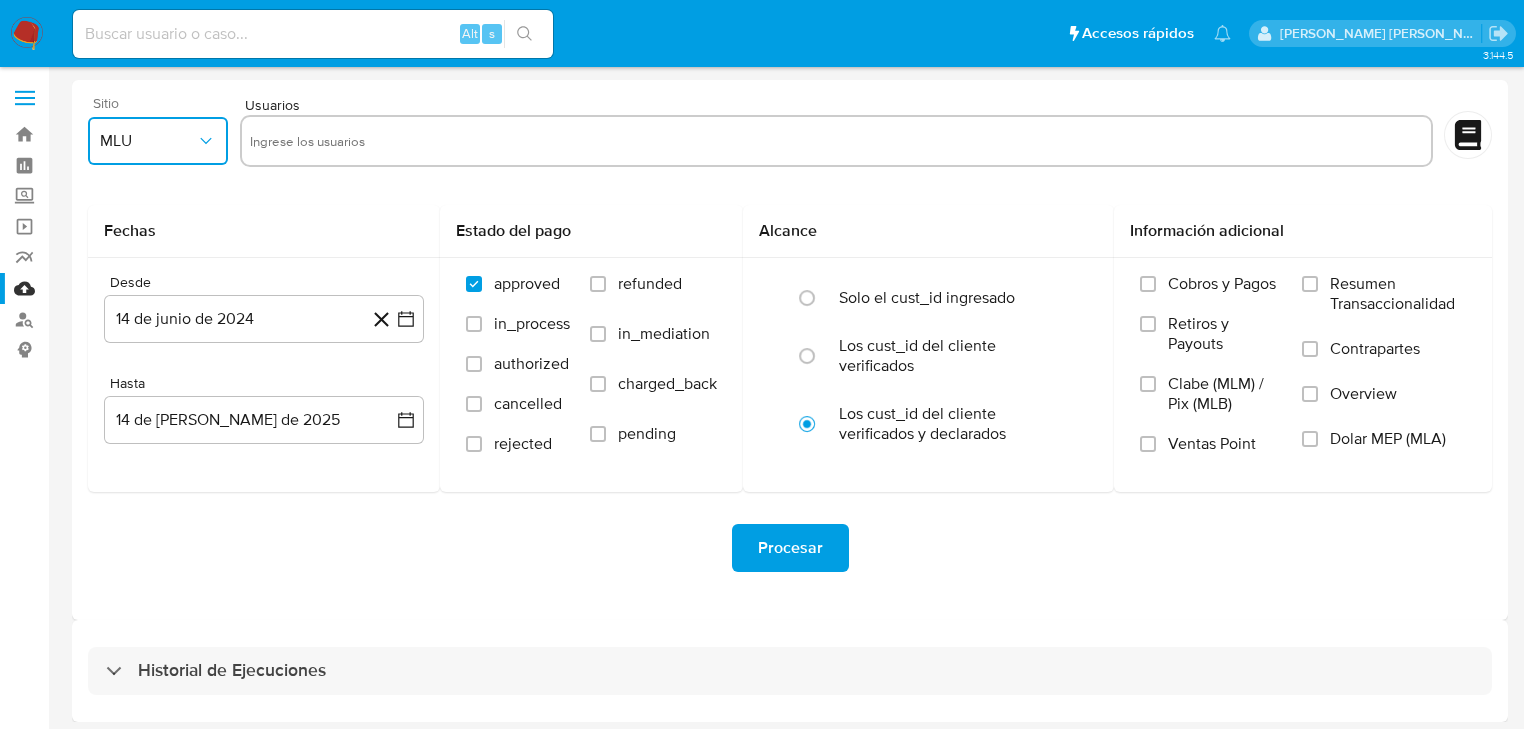 click on "MLU" at bounding box center (158, 141) 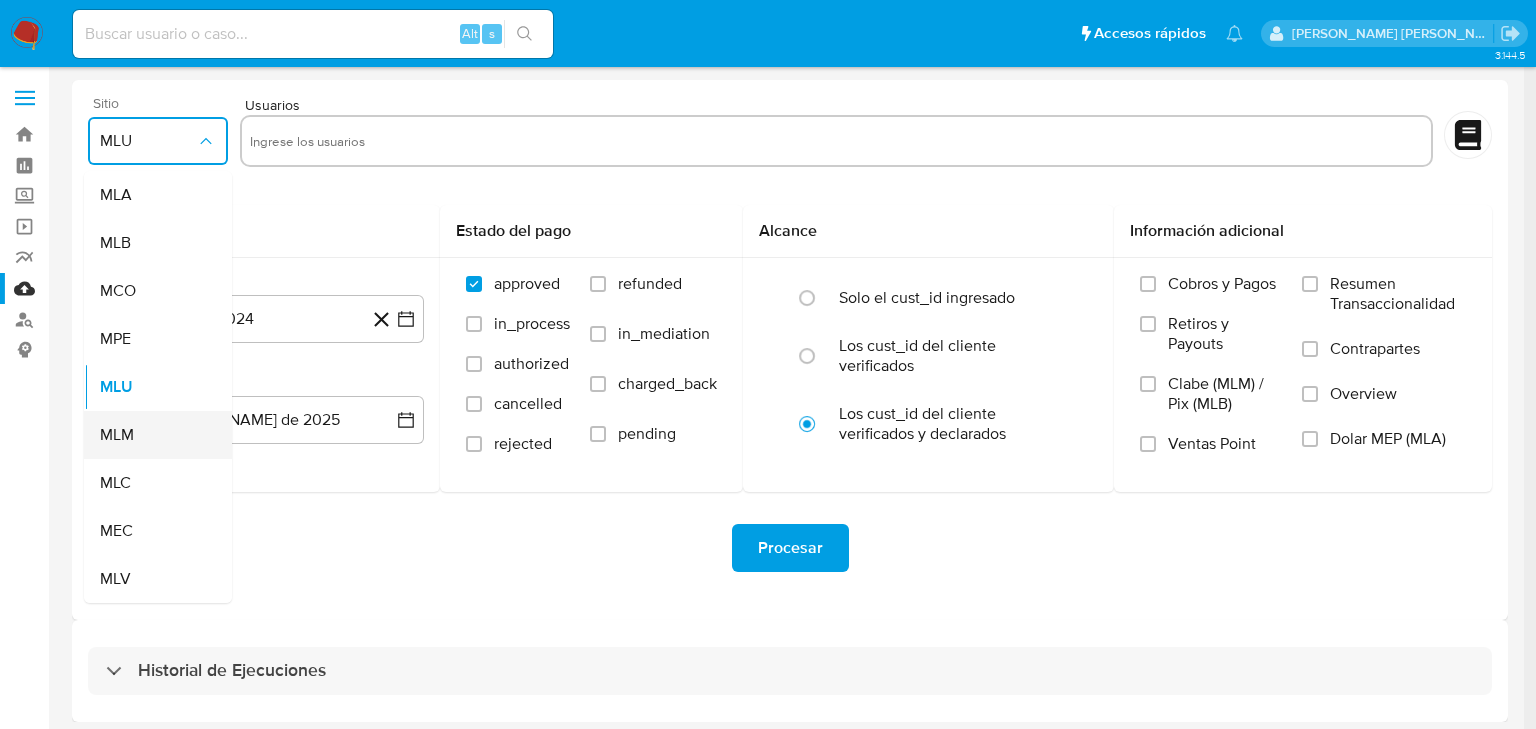 click on "MLM" at bounding box center (117, 435) 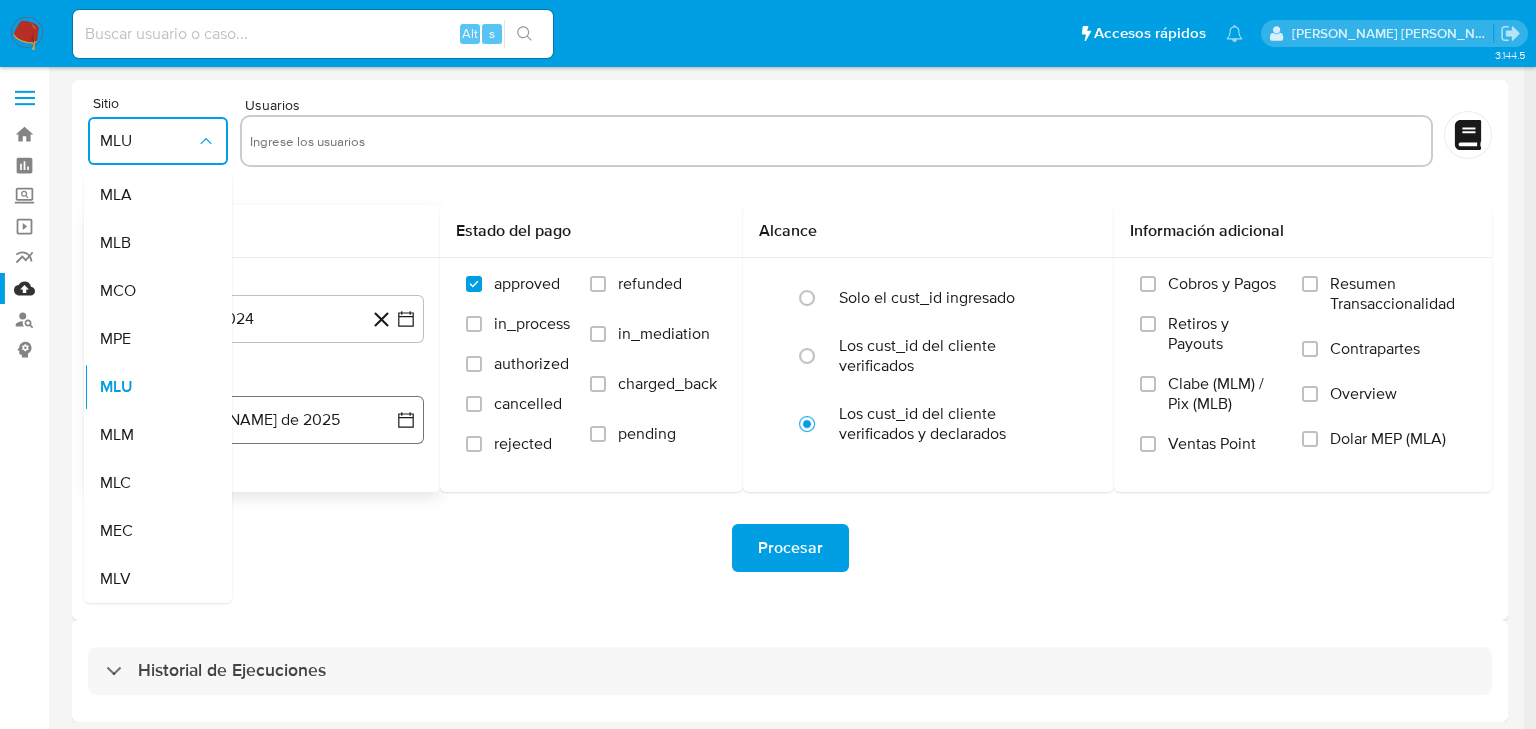 type 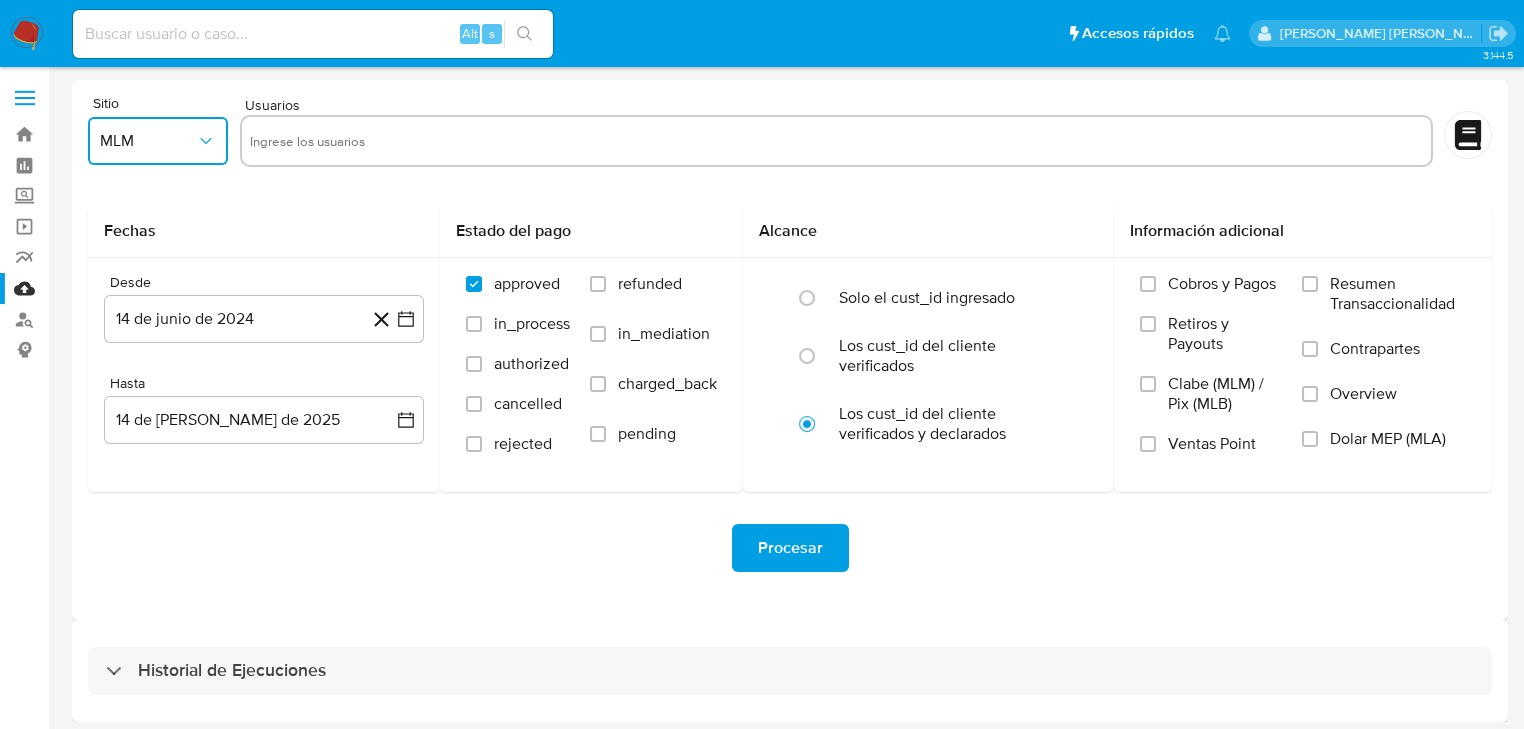 click at bounding box center [836, 141] 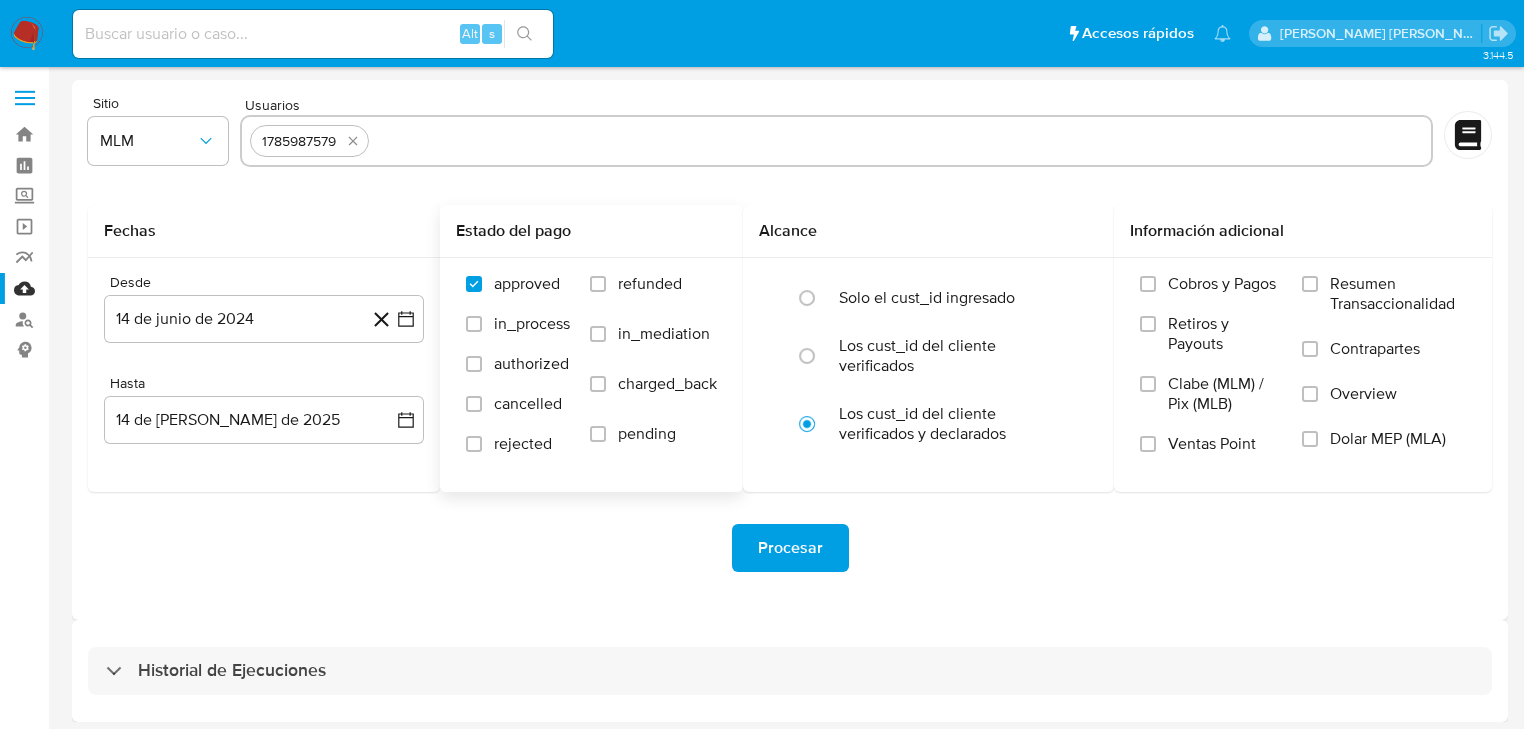 paste on "2082989724" 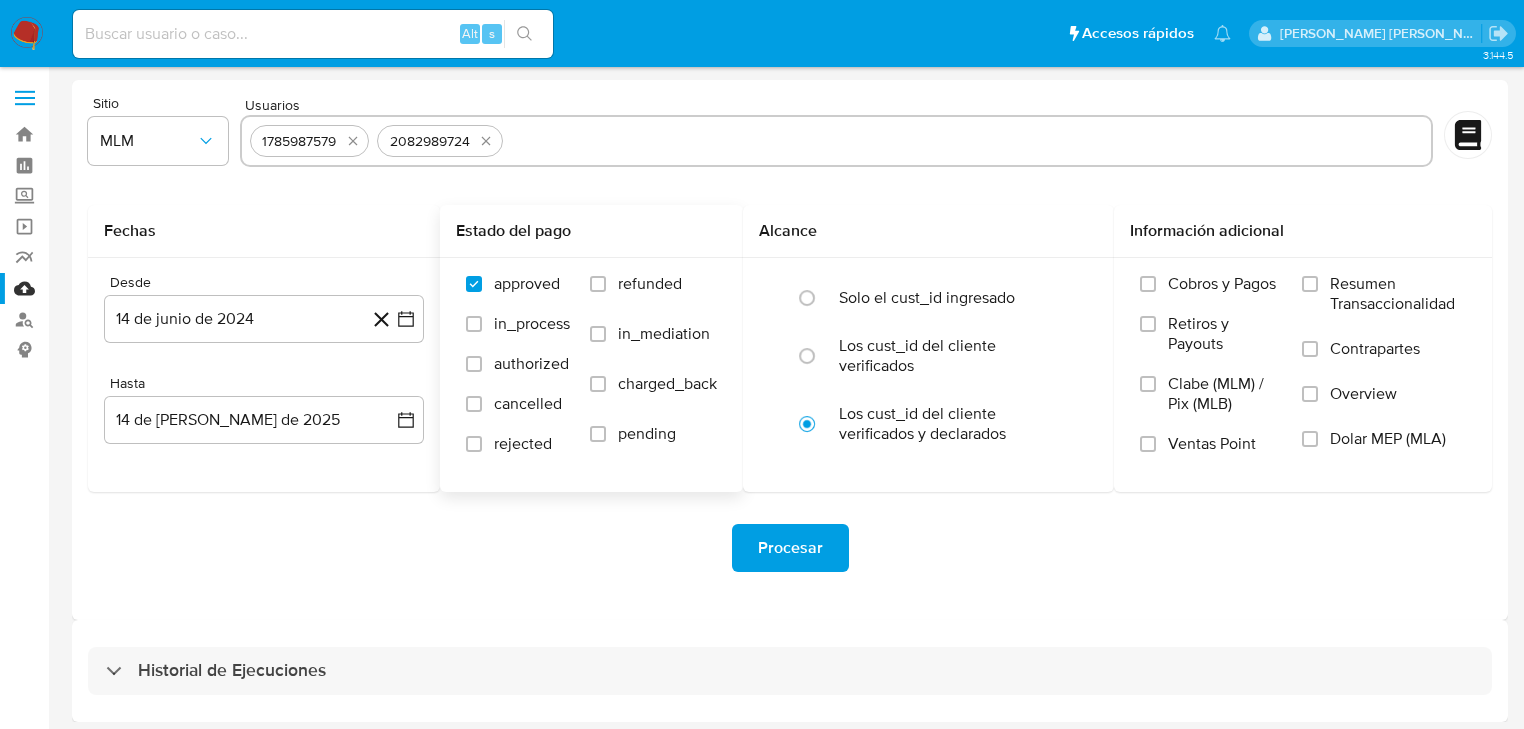 paste on "2290117919" 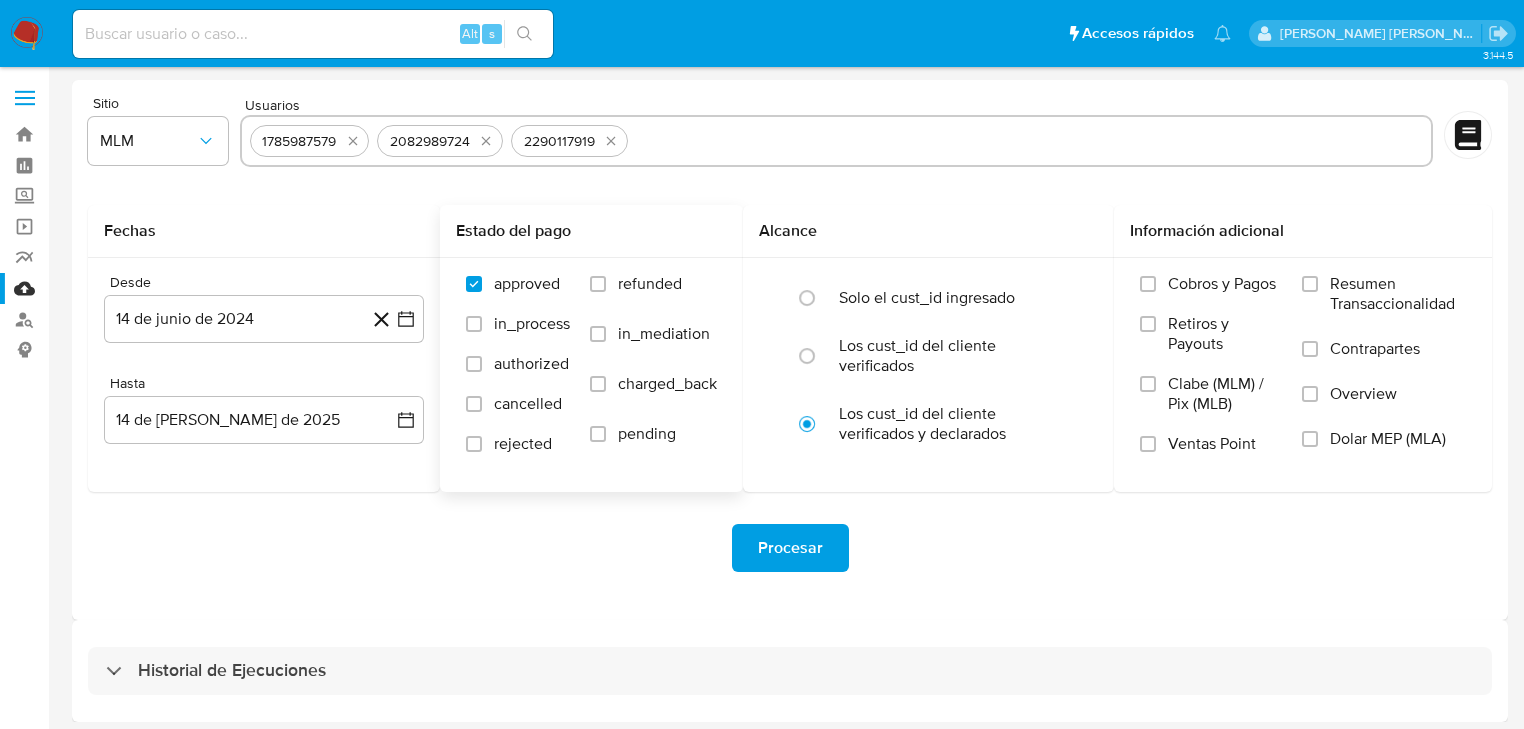paste on "2404430450" 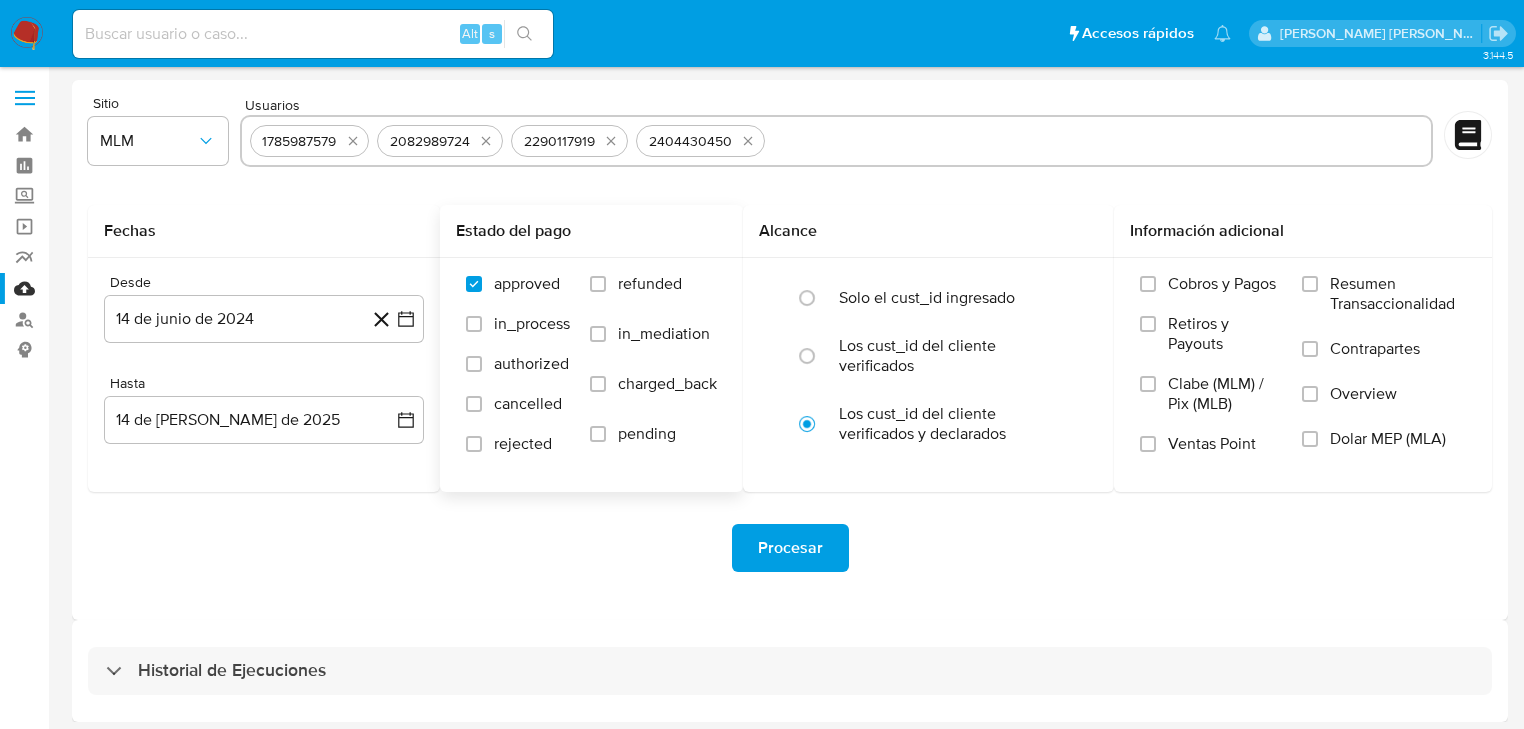 paste on "1129246495" 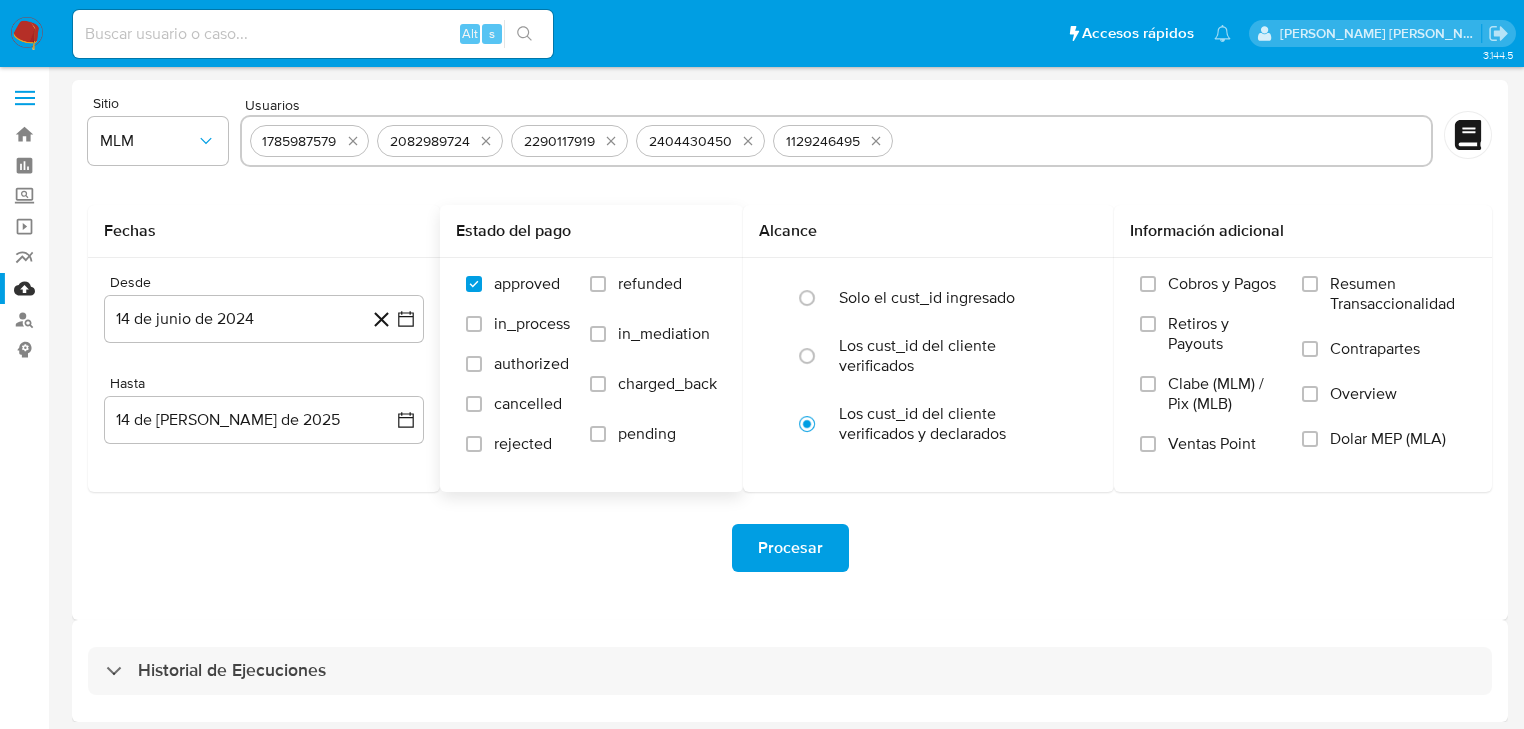 paste on "1293316704" 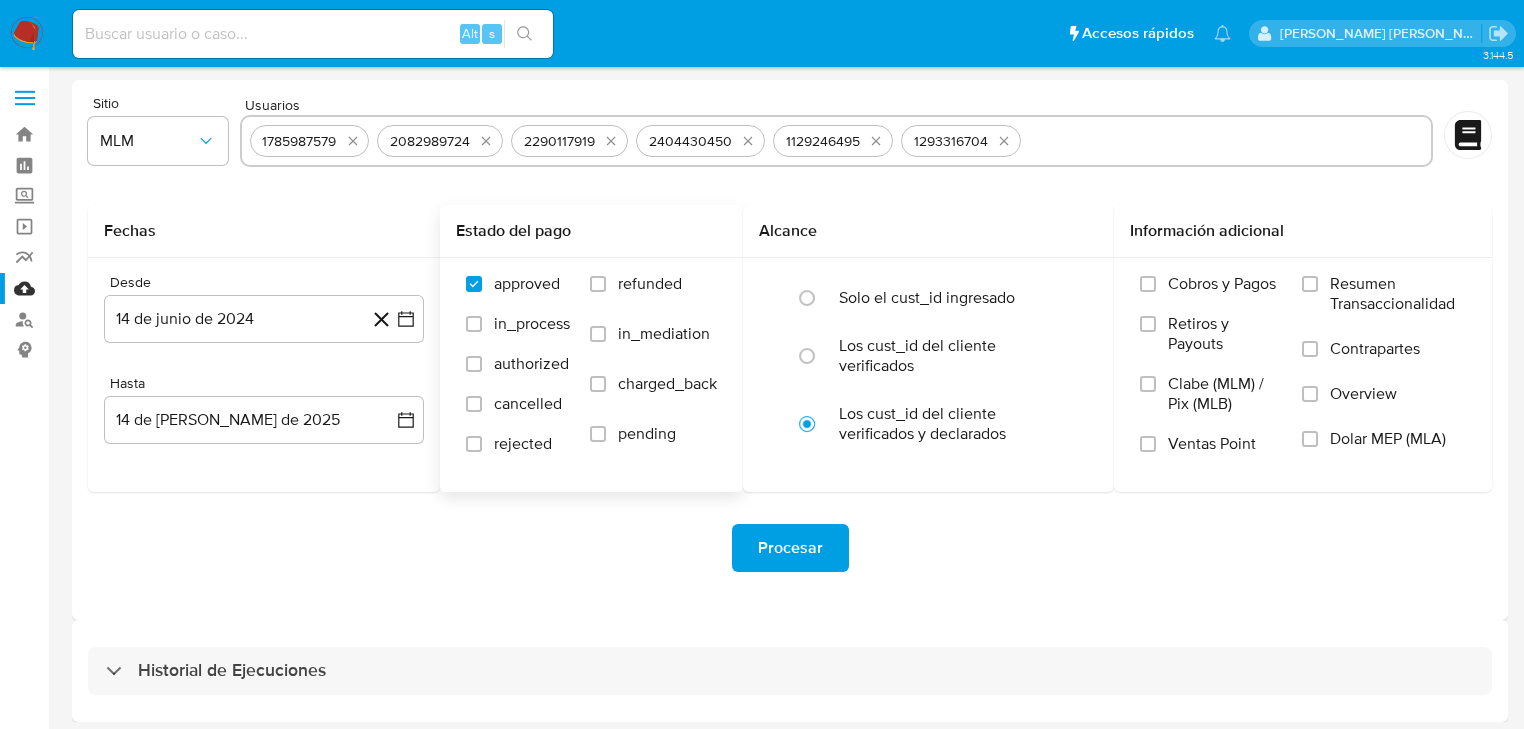 paste on "2428080192" 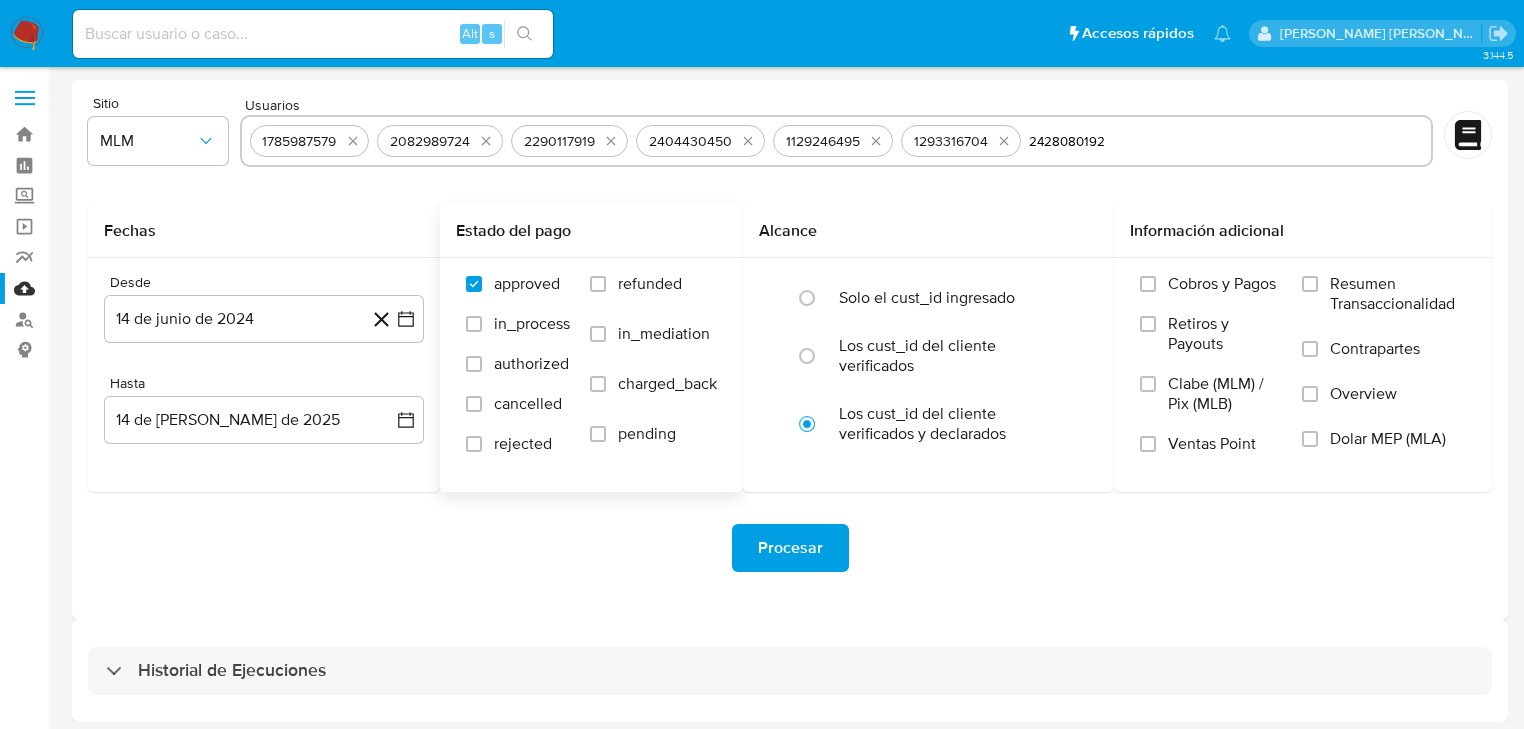 type 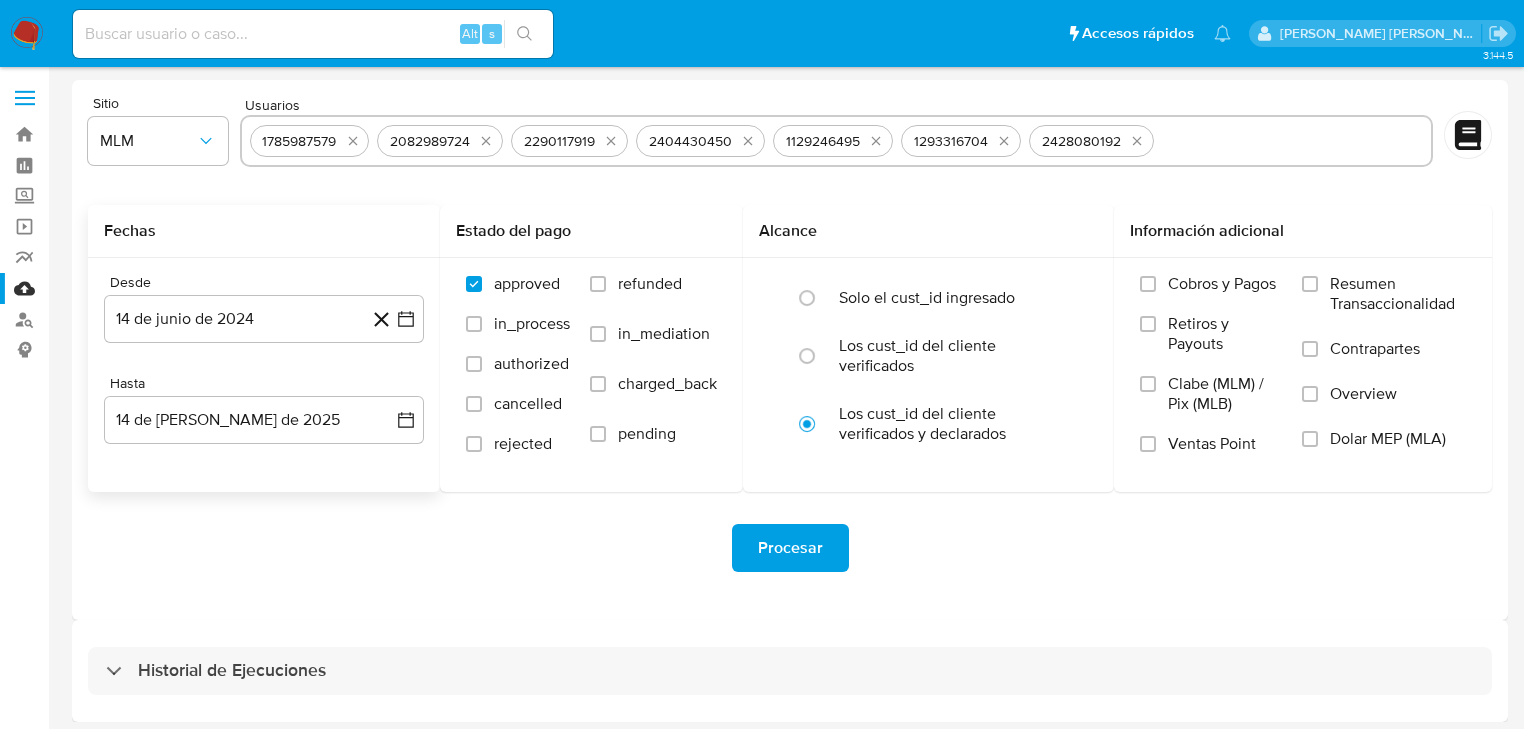 click on "14 de junio de 2024" at bounding box center [264, 319] 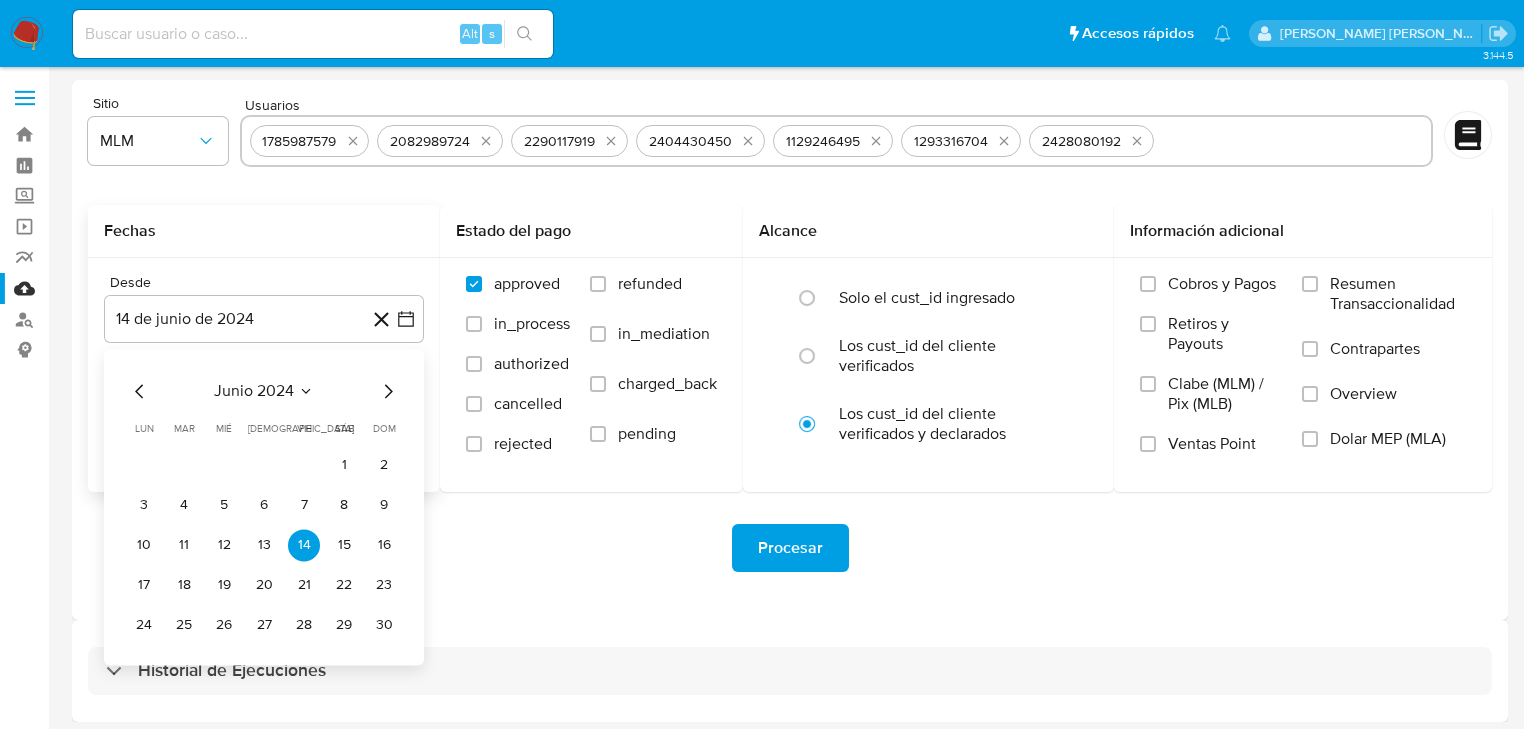 click on "junio 2024" at bounding box center [254, 391] 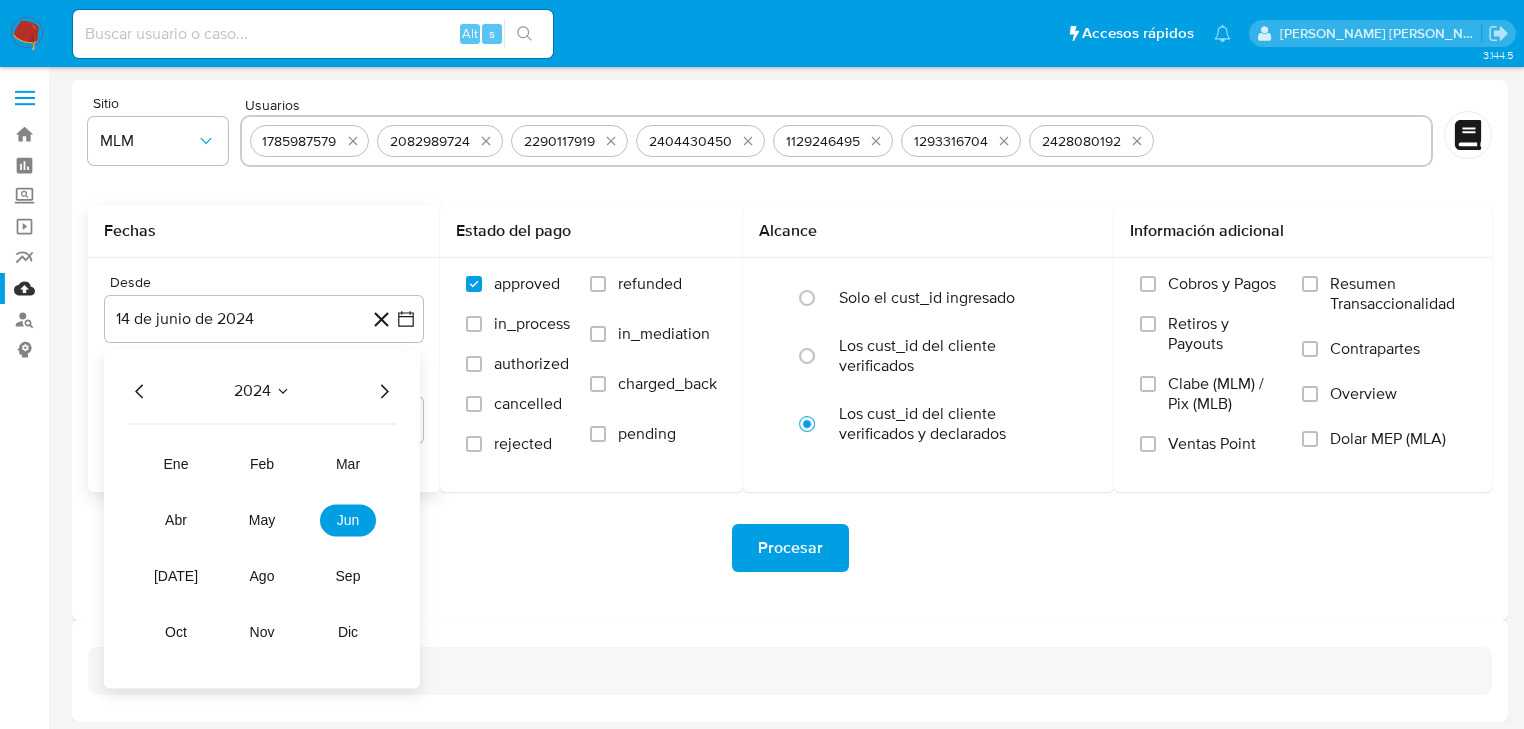 click 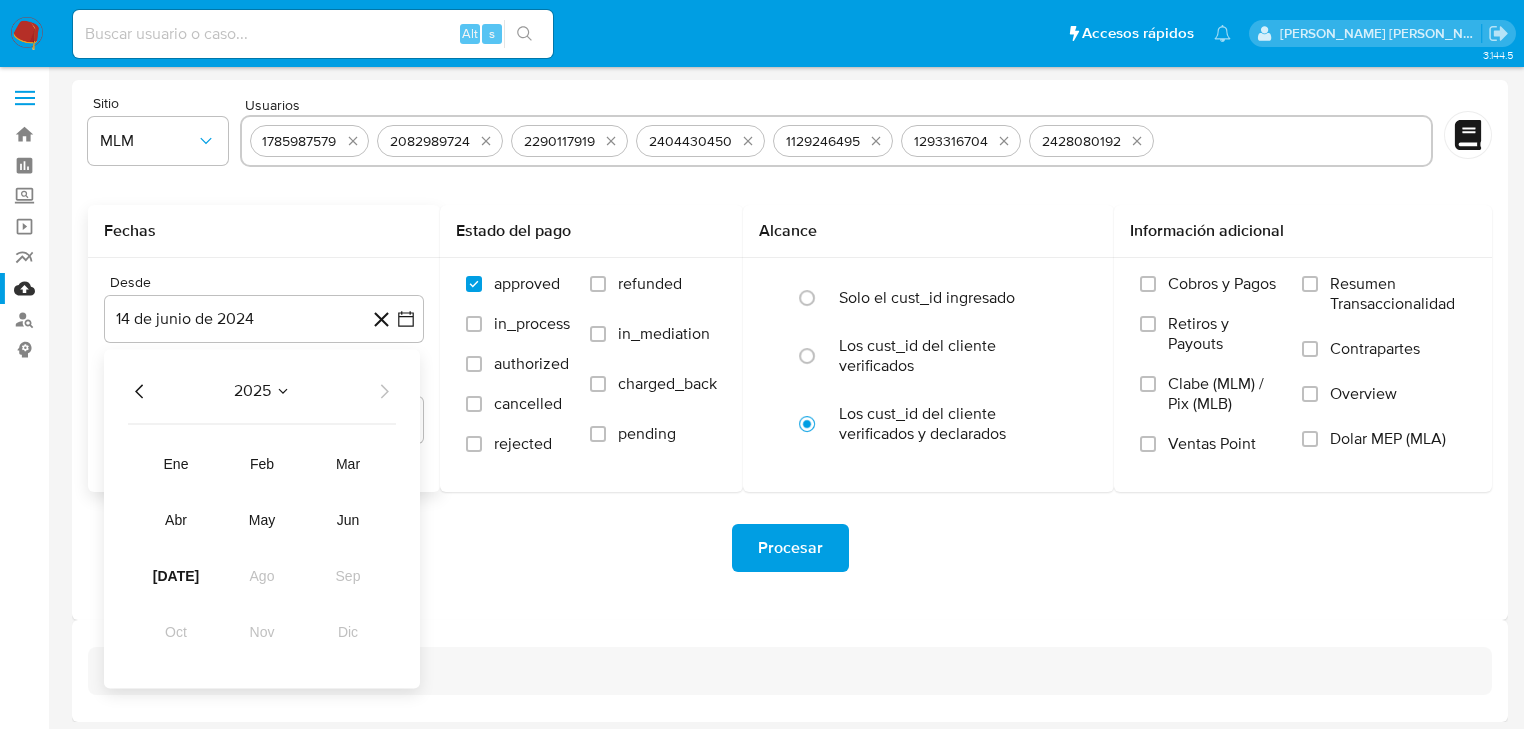 click 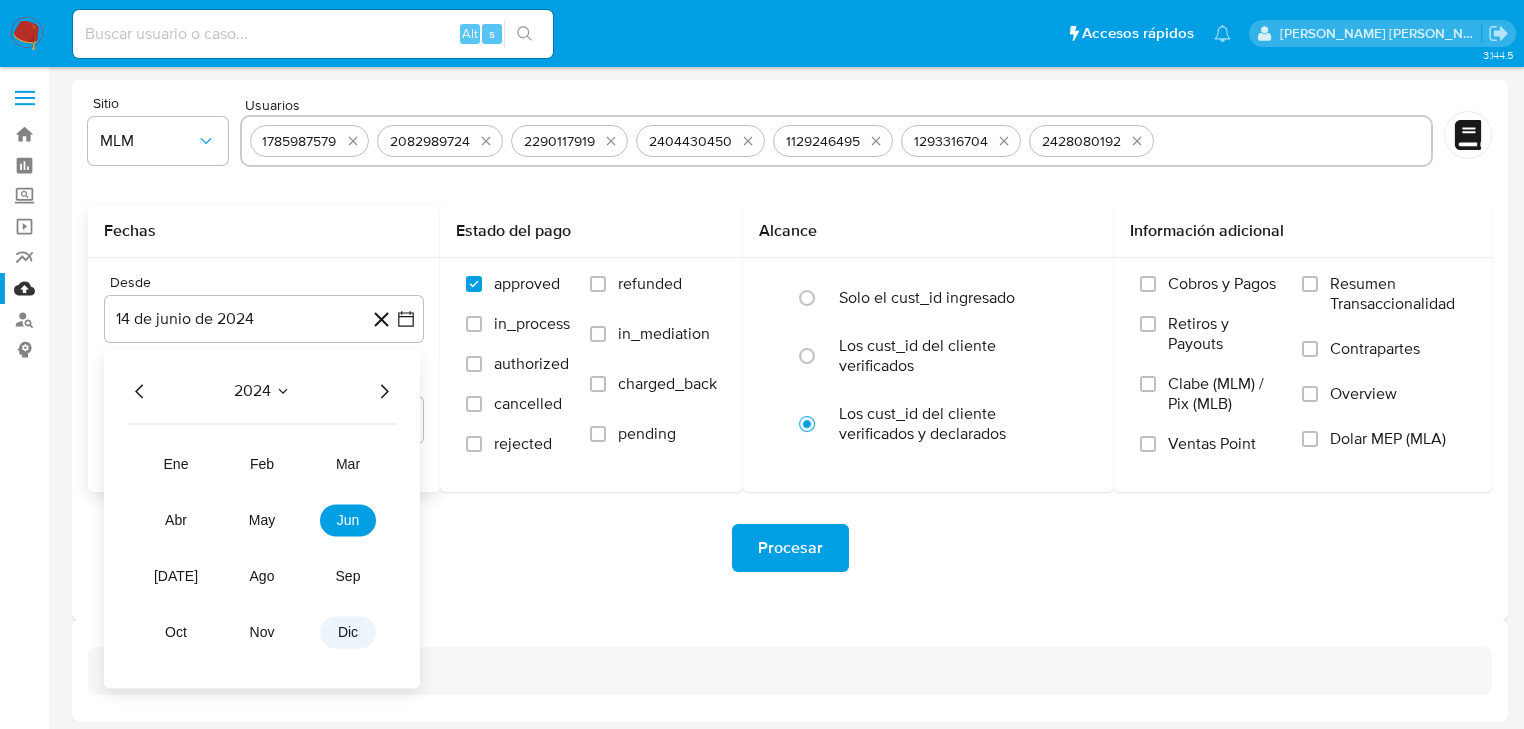 click on "dic" at bounding box center [348, 632] 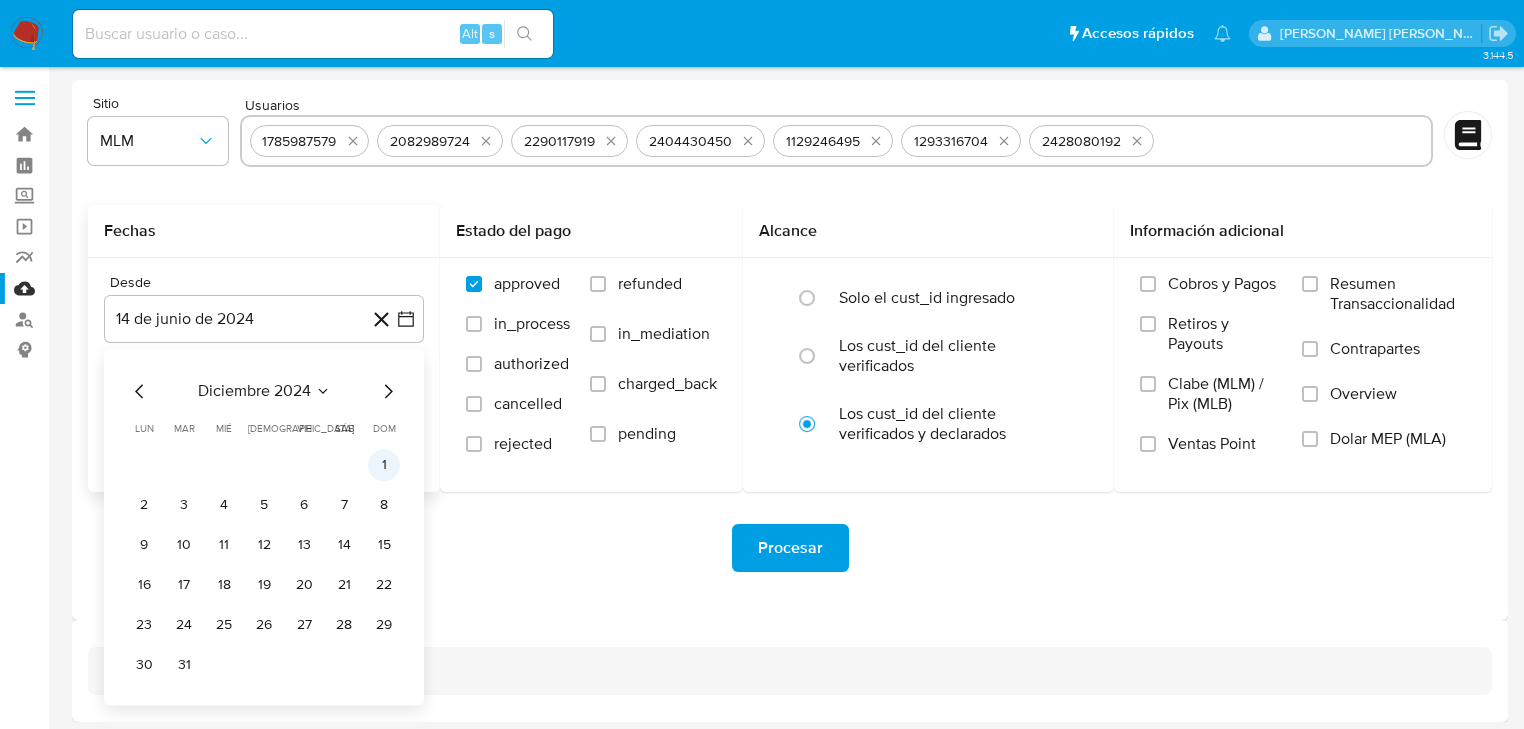 click on "1" at bounding box center (384, 465) 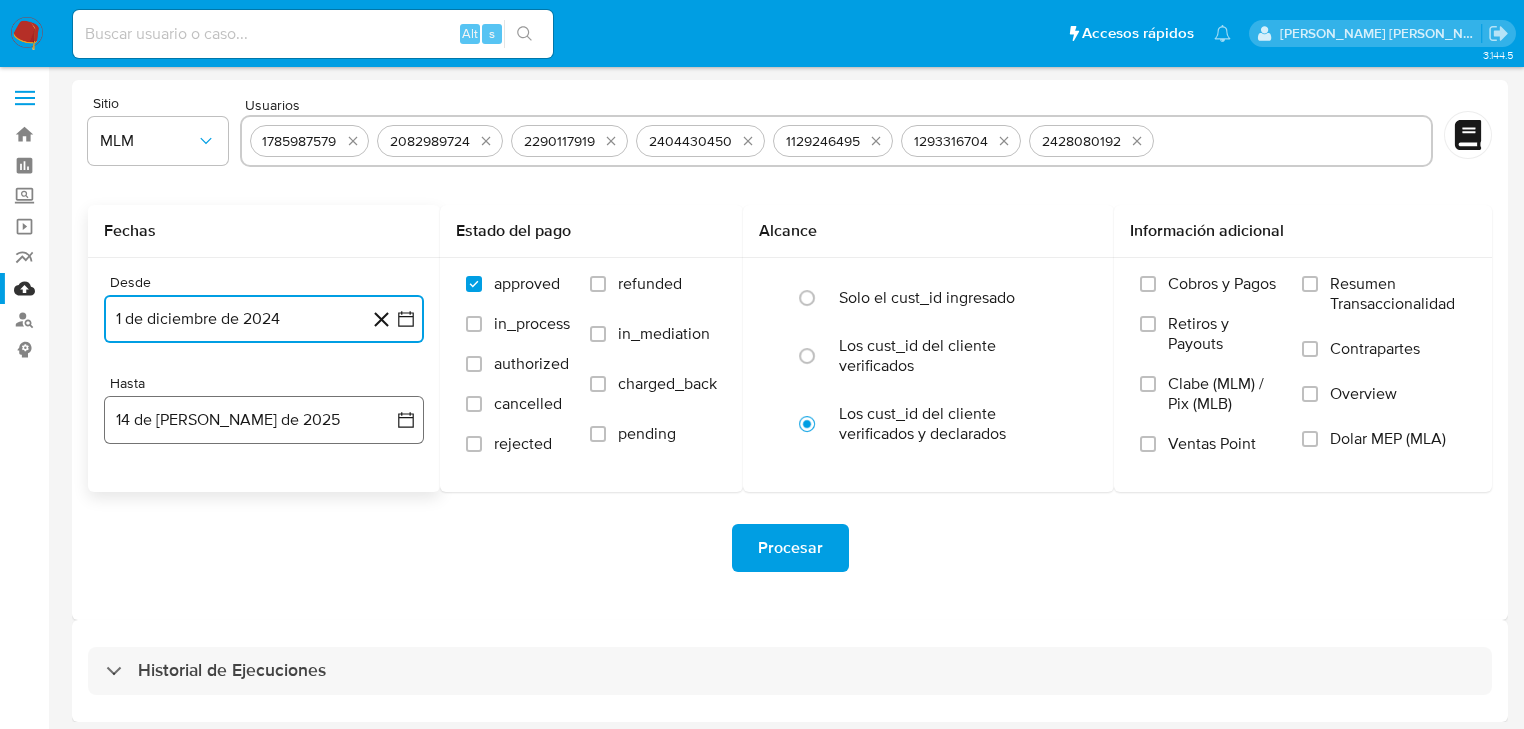 click on "14 de julio de 2025" at bounding box center (264, 420) 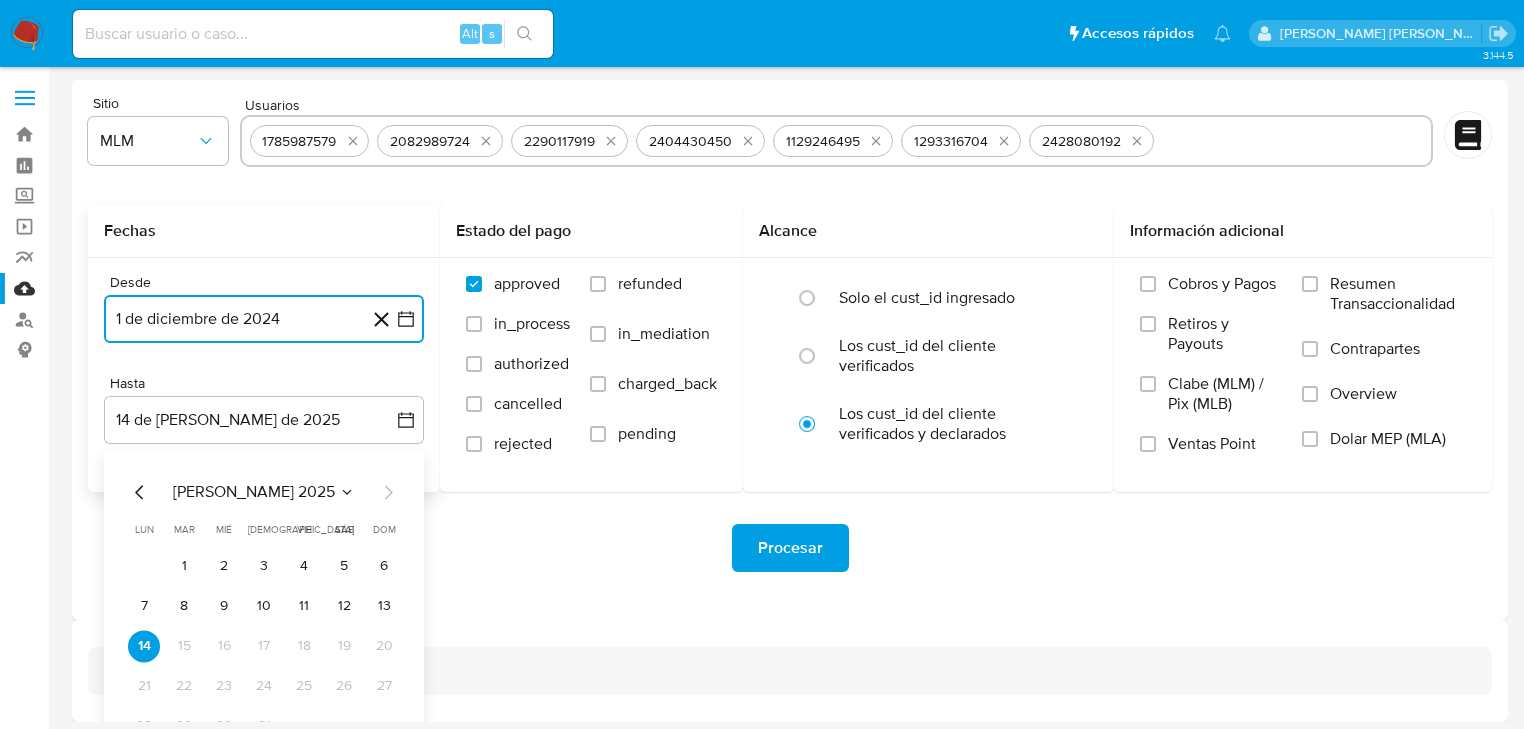 click 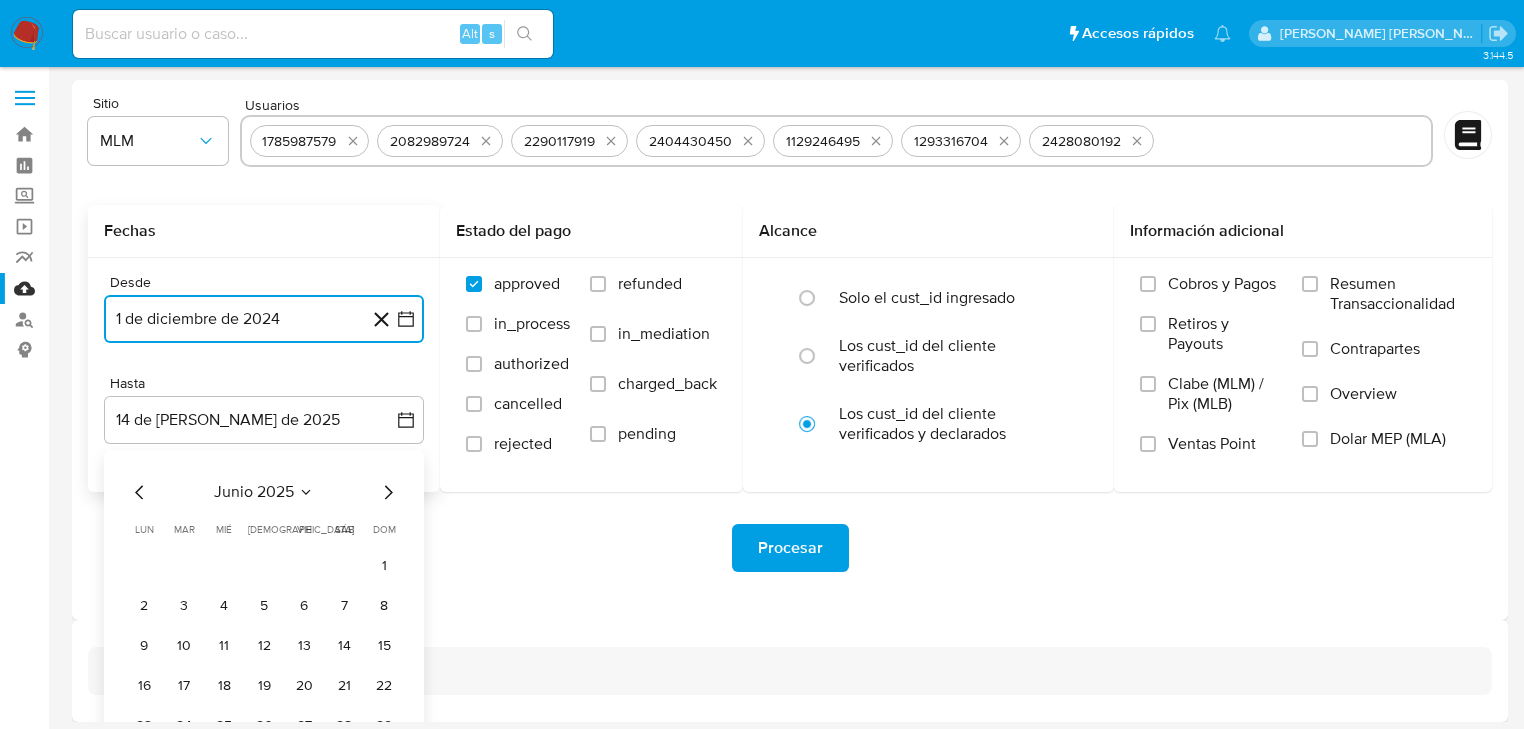 type 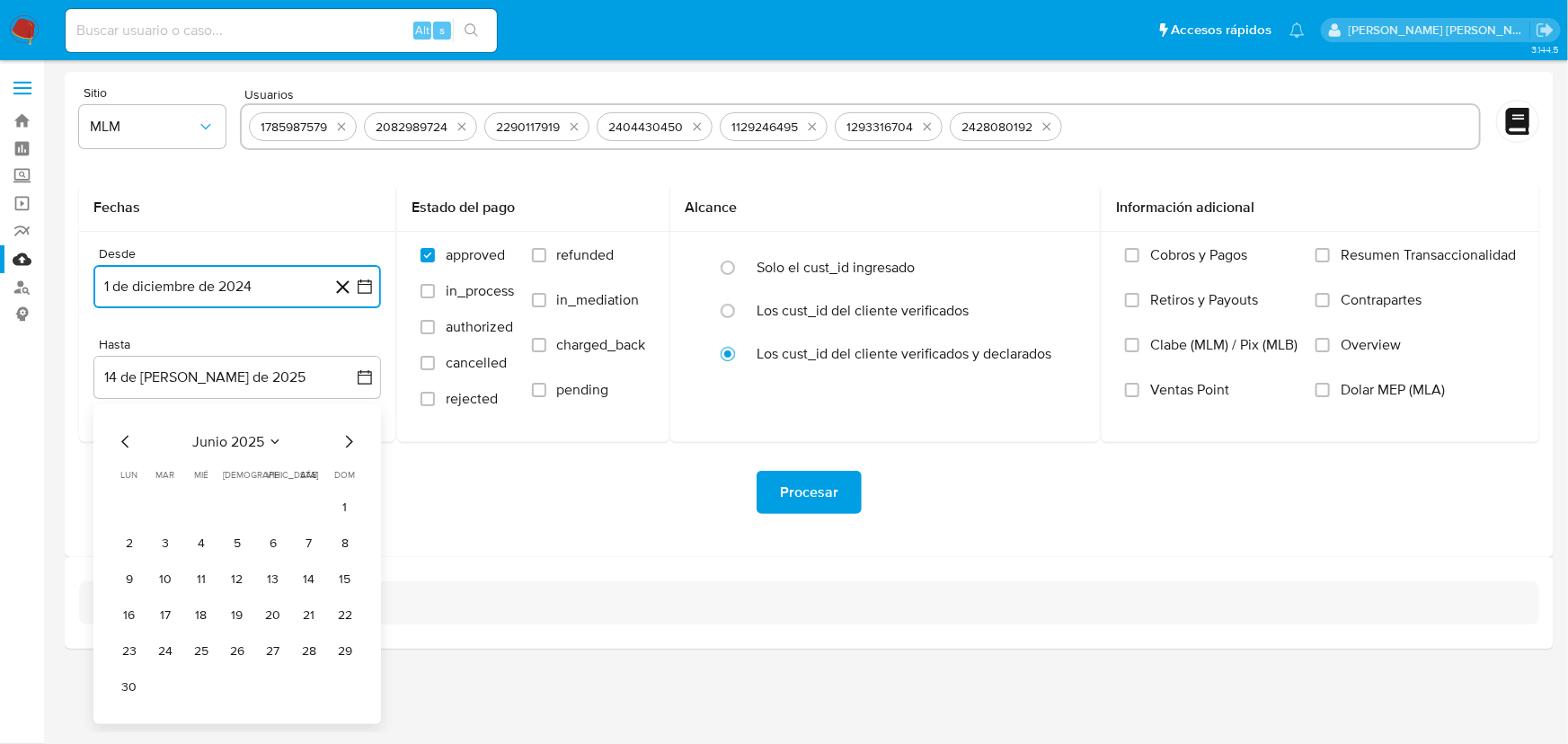 click on "30" at bounding box center [129, 688] 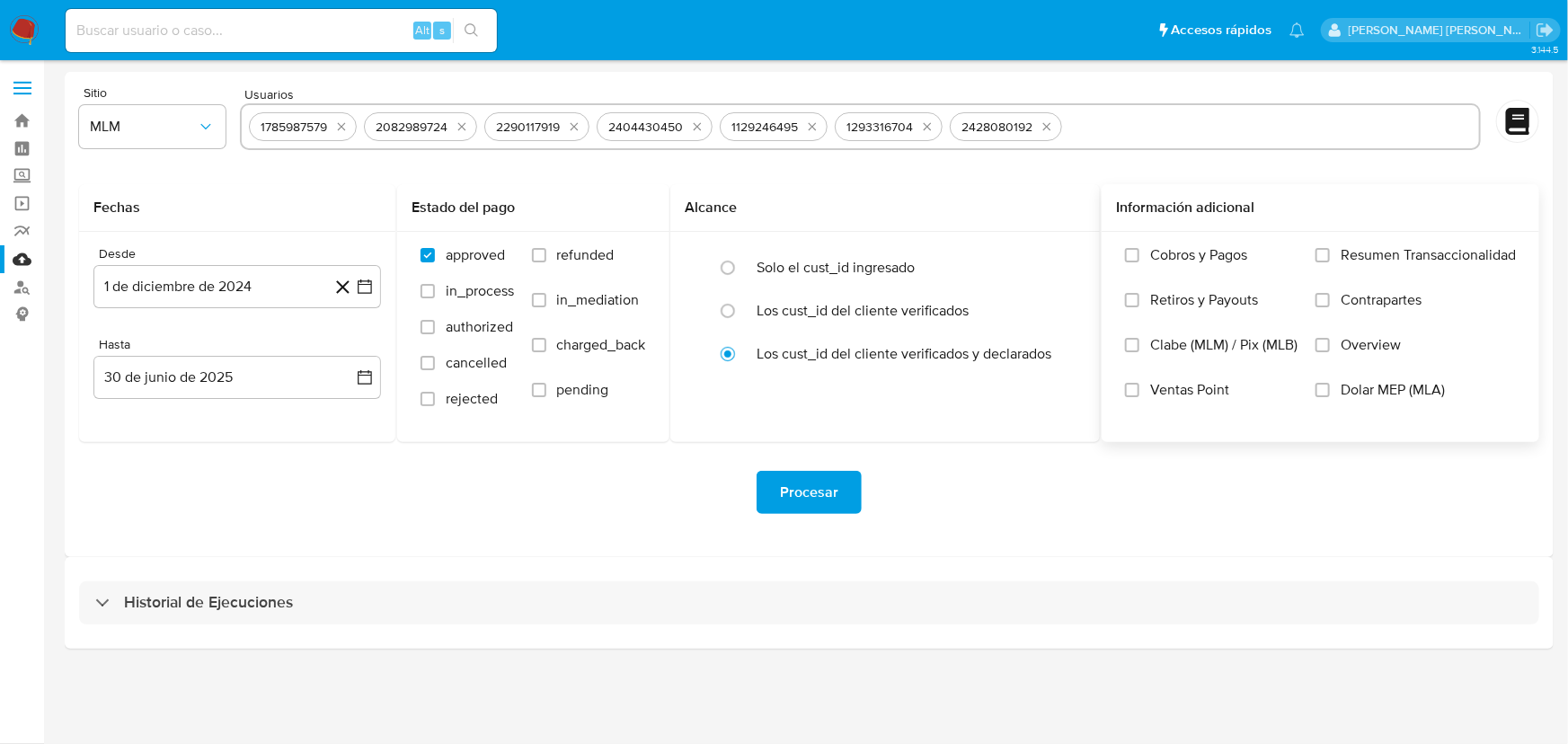 drag, startPoint x: 1330, startPoint y: 349, endPoint x: 1309, endPoint y: 347, distance: 21.095023 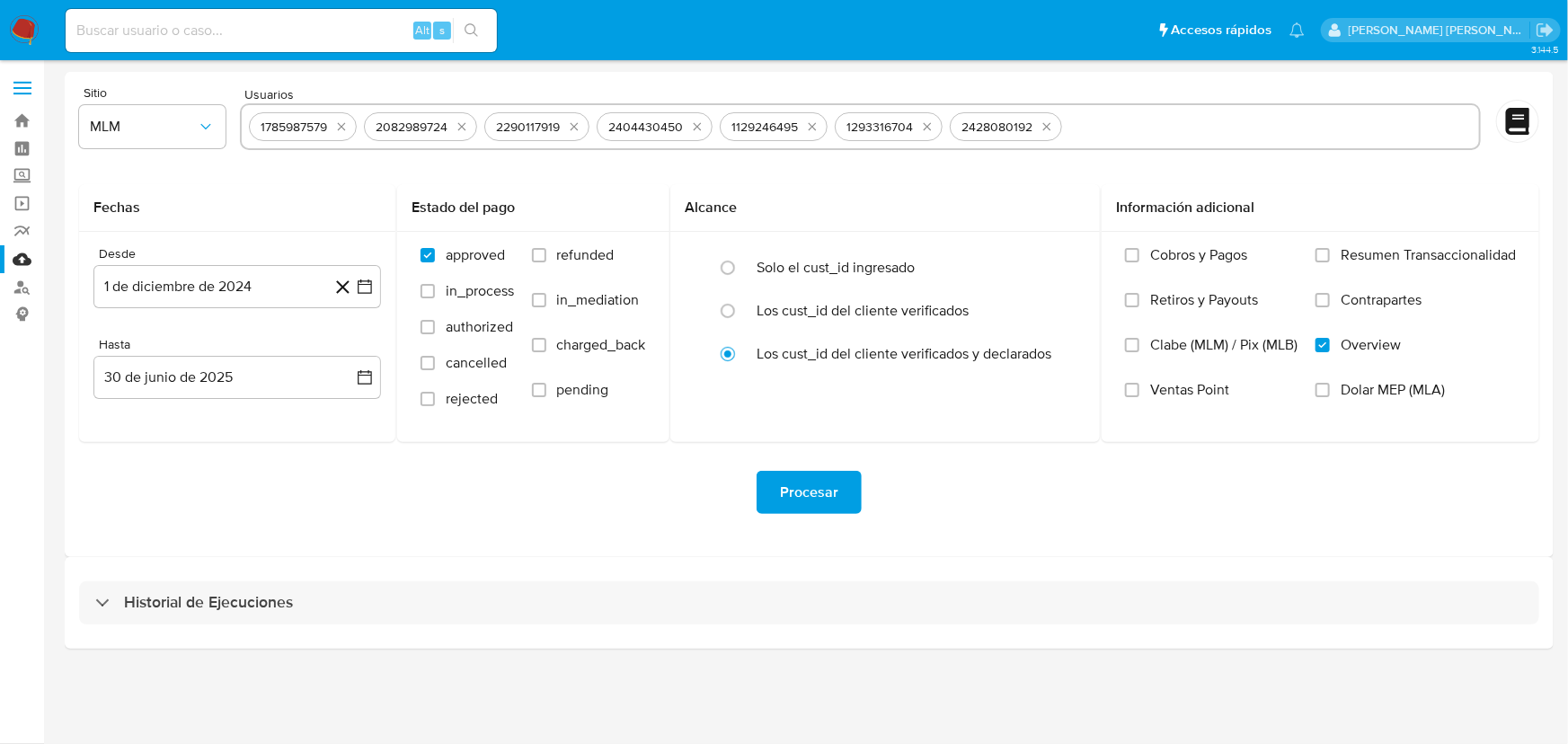 click on "Procesar" at bounding box center [809, 492] 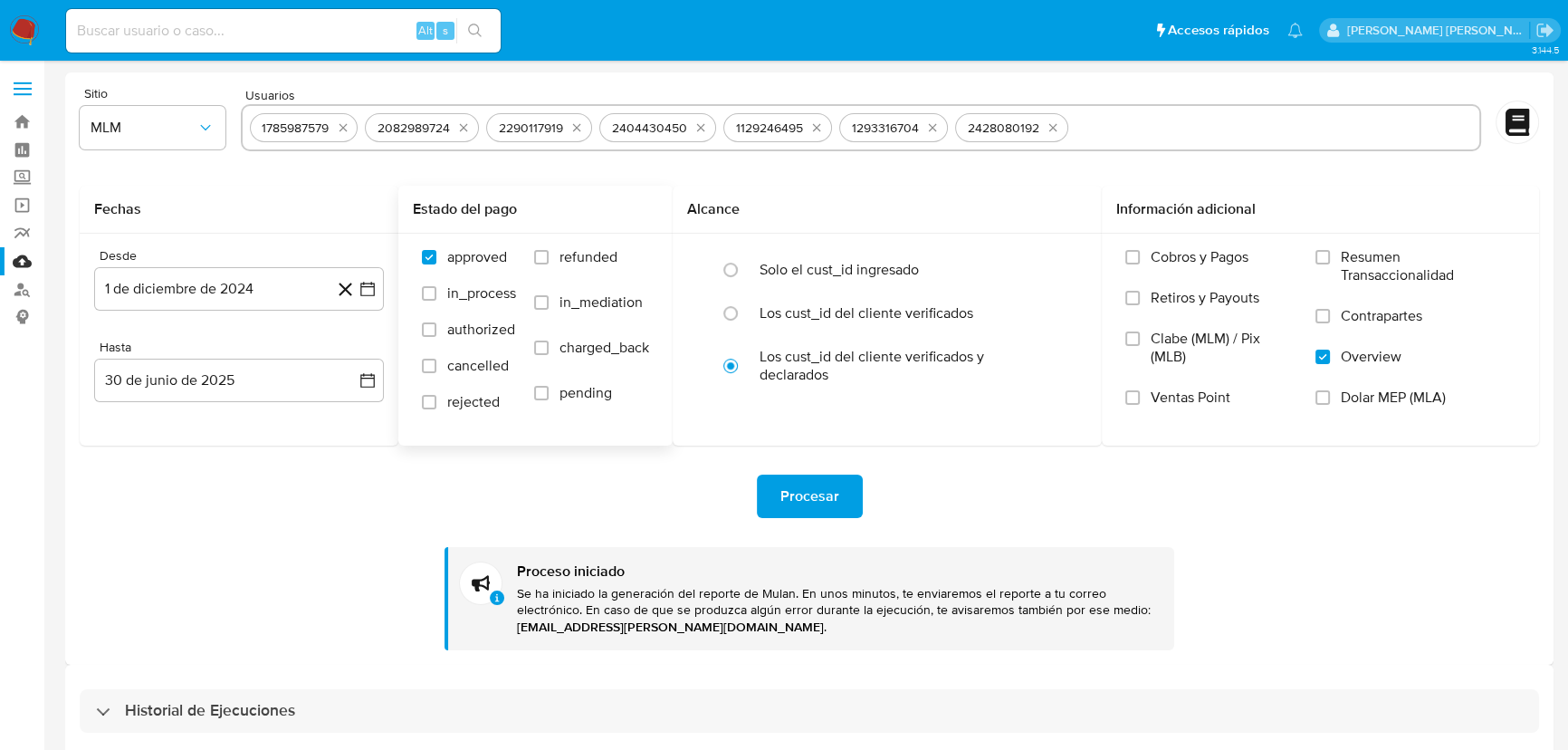 type 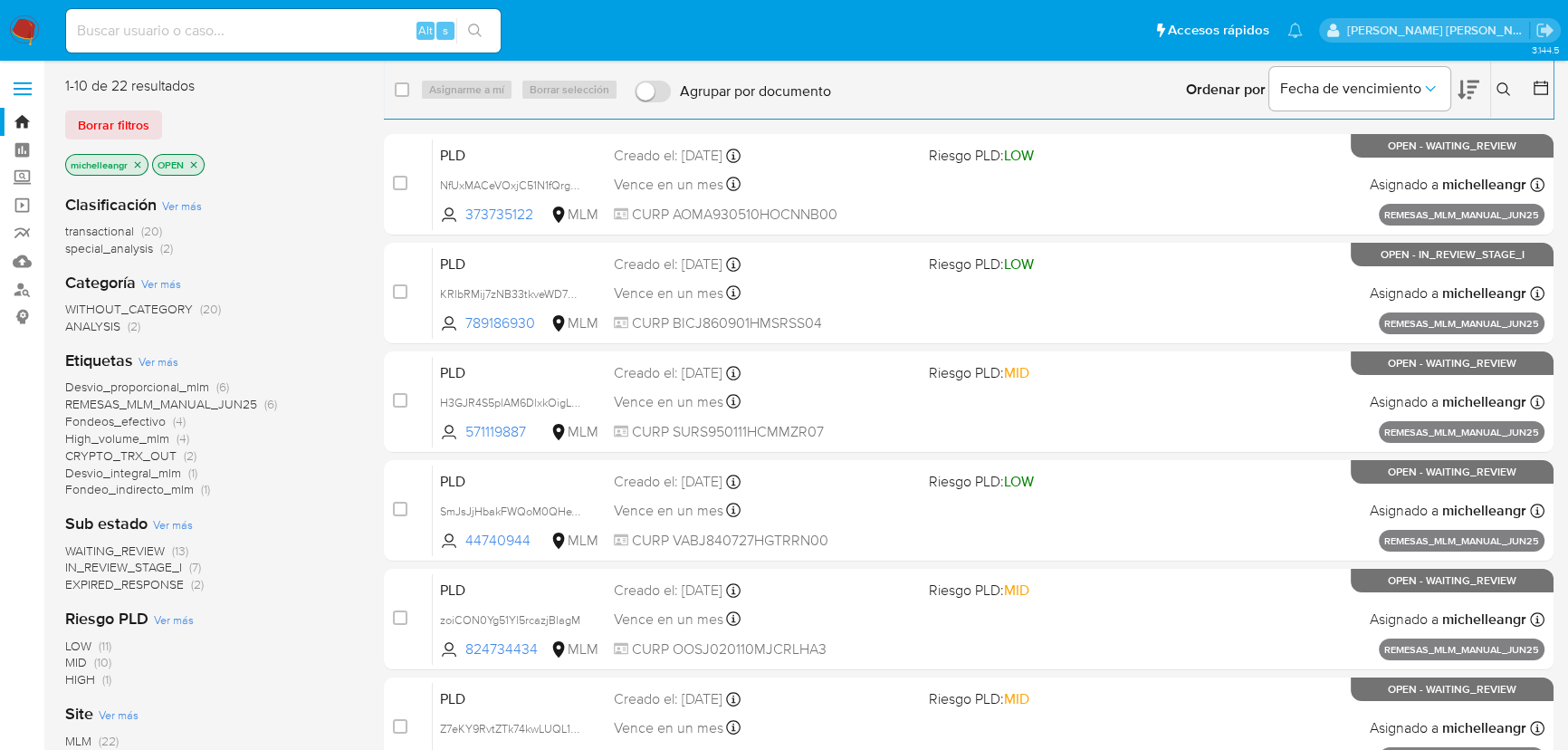 scroll, scrollTop: 82, scrollLeft: 0, axis: vertical 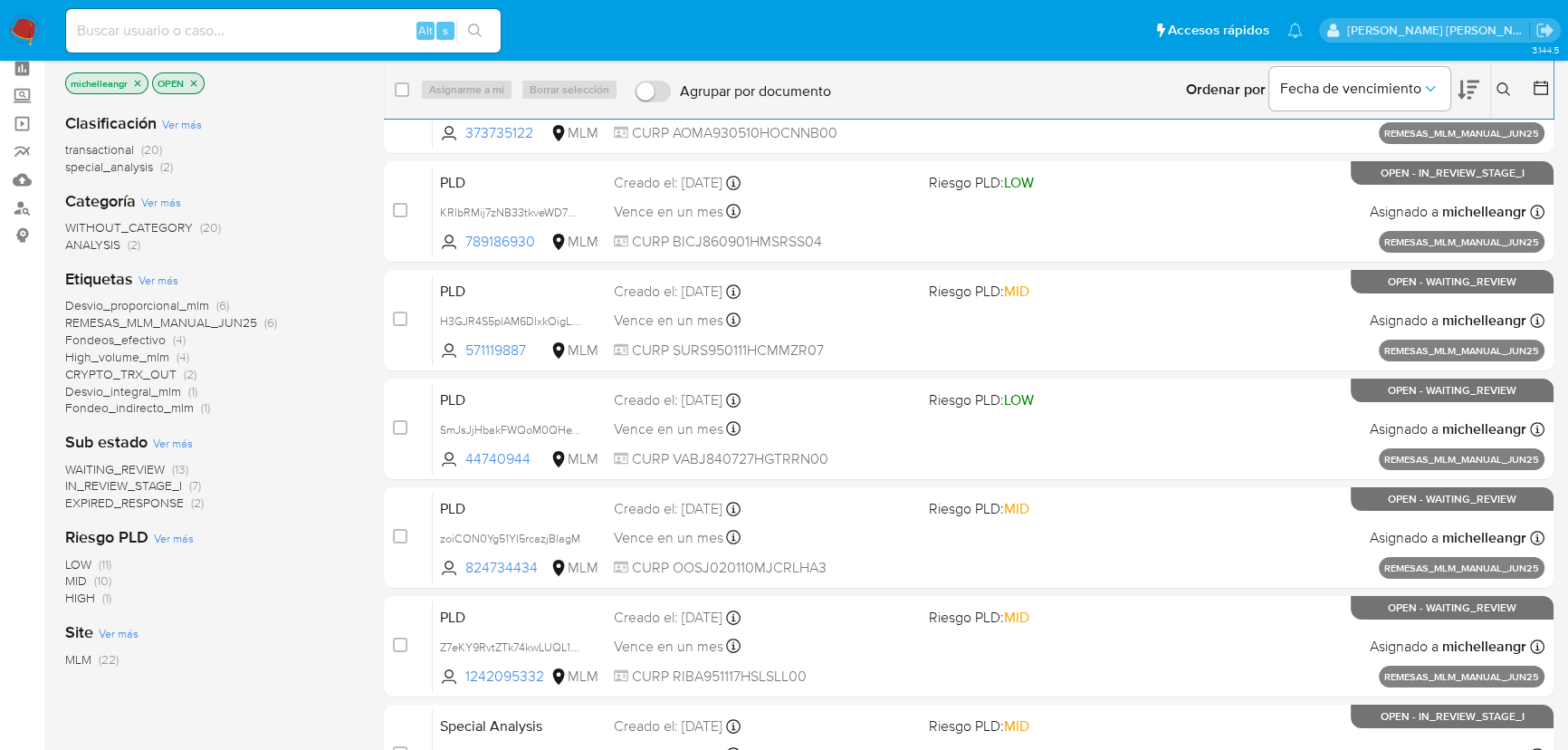click on "EXPIRED_RESPONSE" at bounding box center (124, 503) 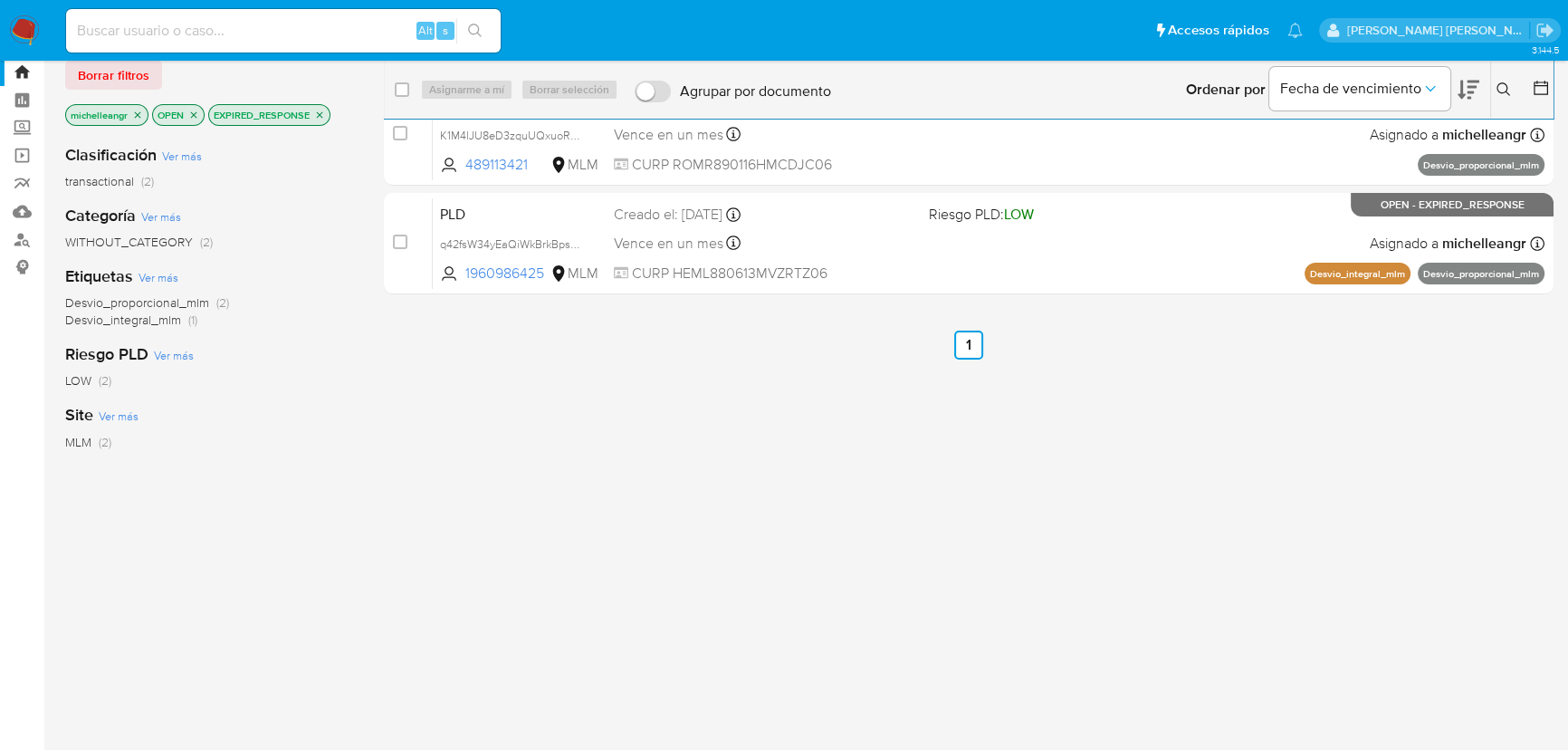 scroll, scrollTop: 0, scrollLeft: 0, axis: both 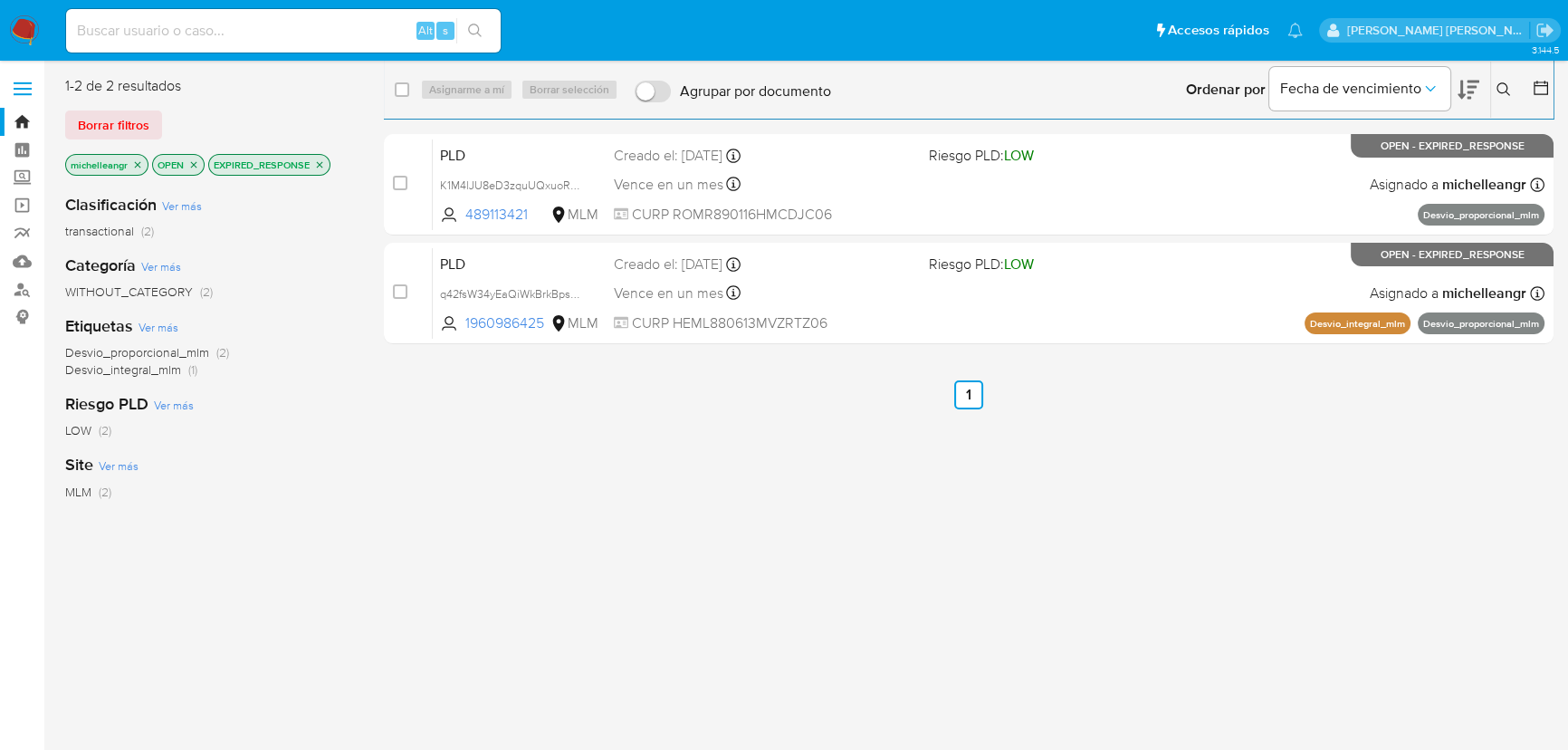 click 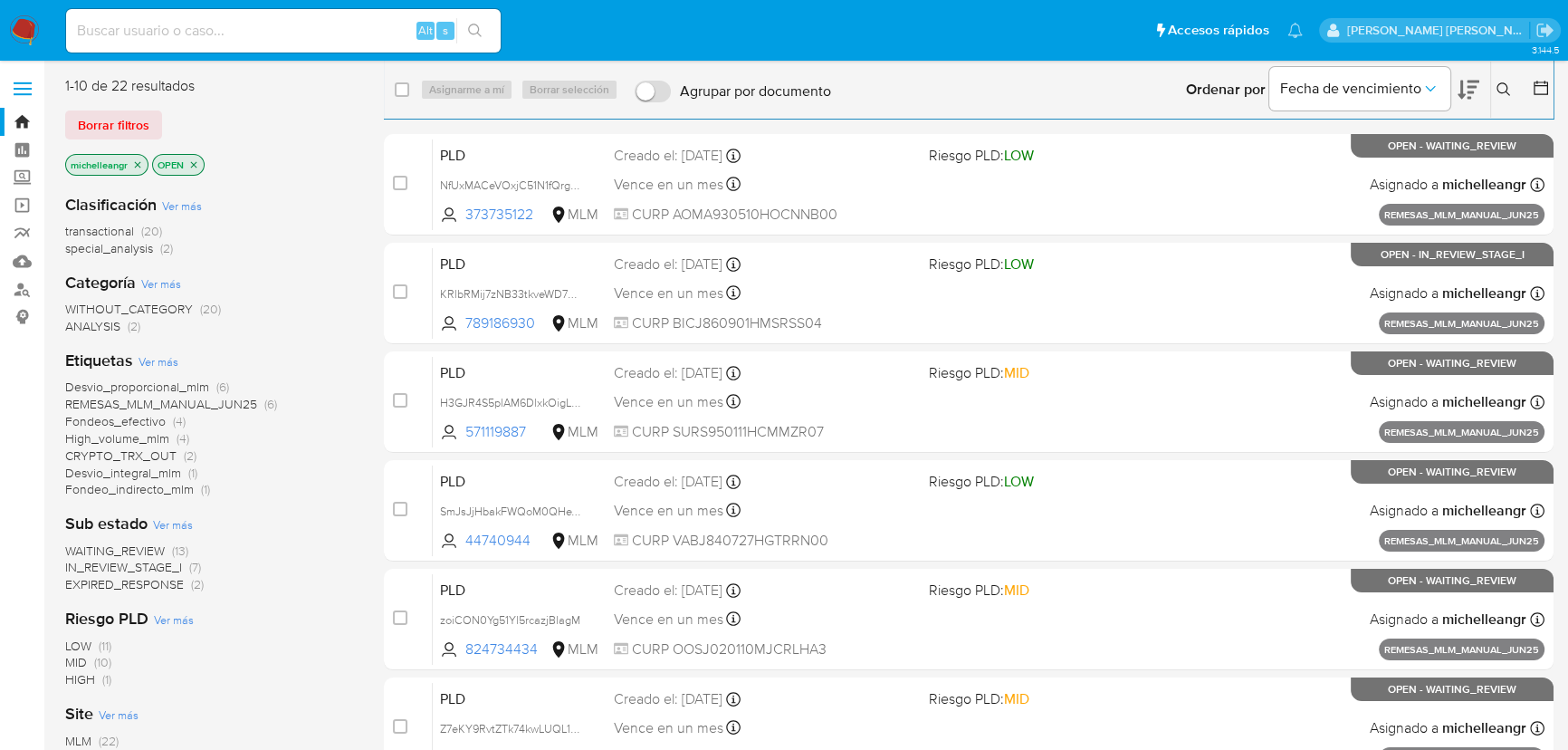 click at bounding box center (283, 31) 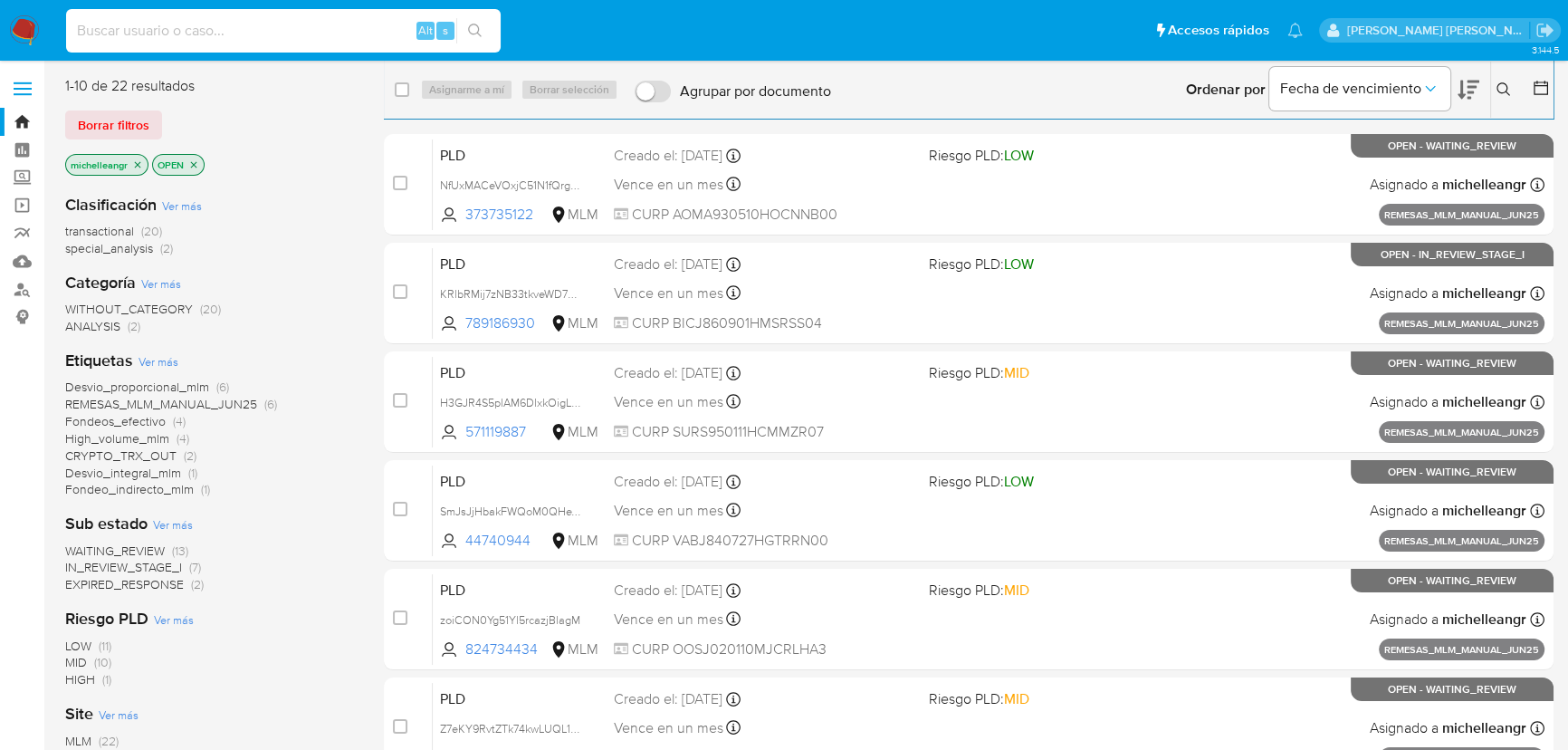 paste on "1785987579" 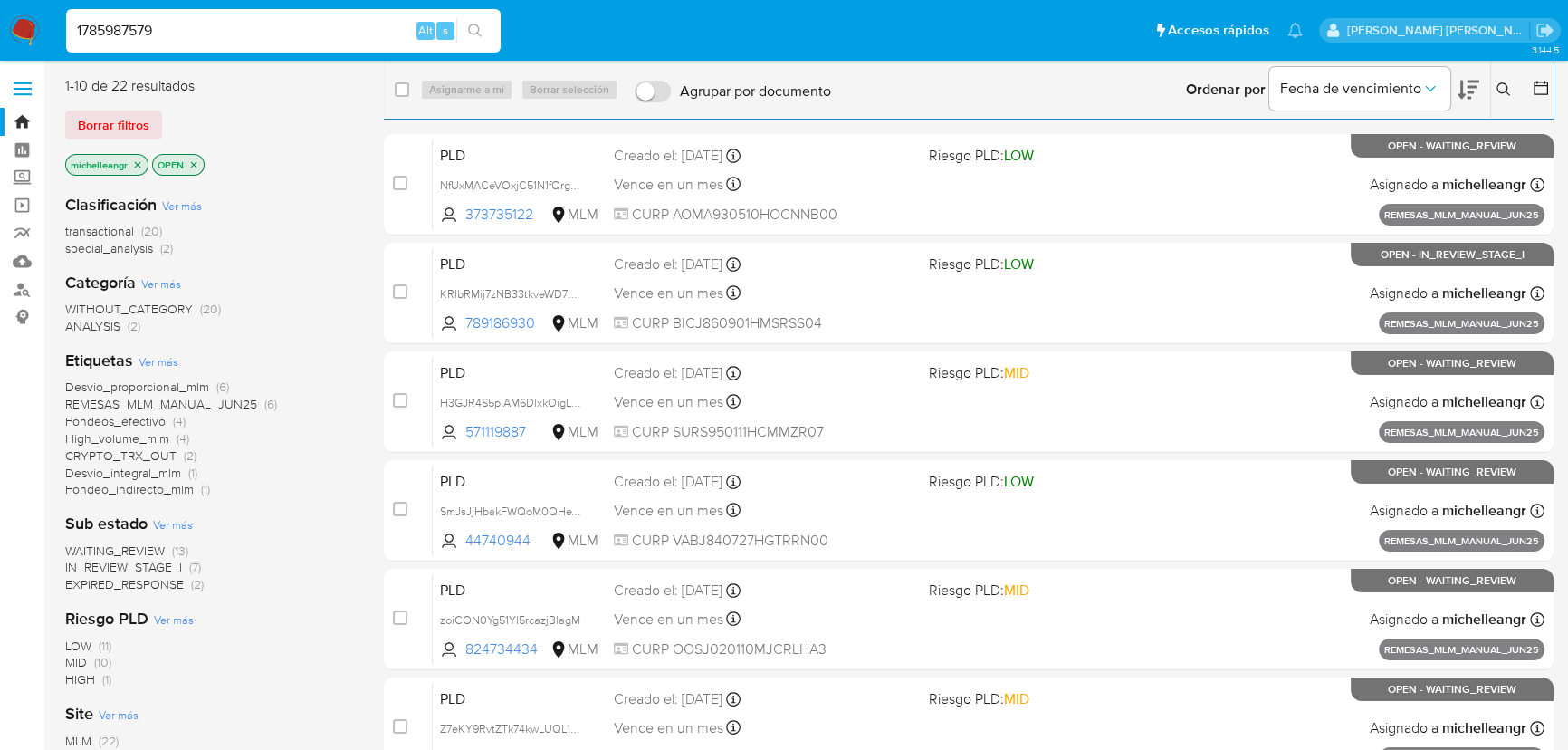 type on "1785987579" 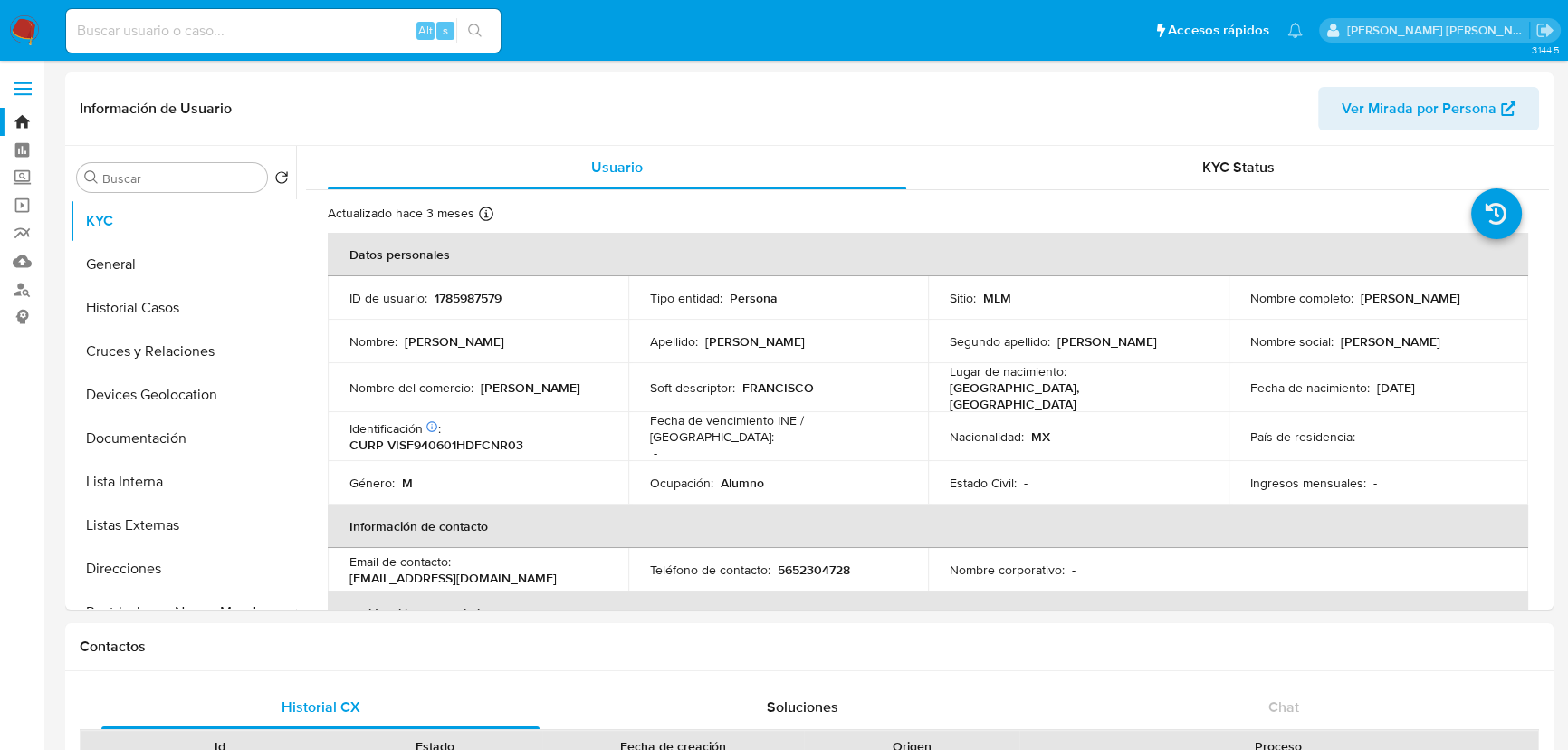 select on "10" 